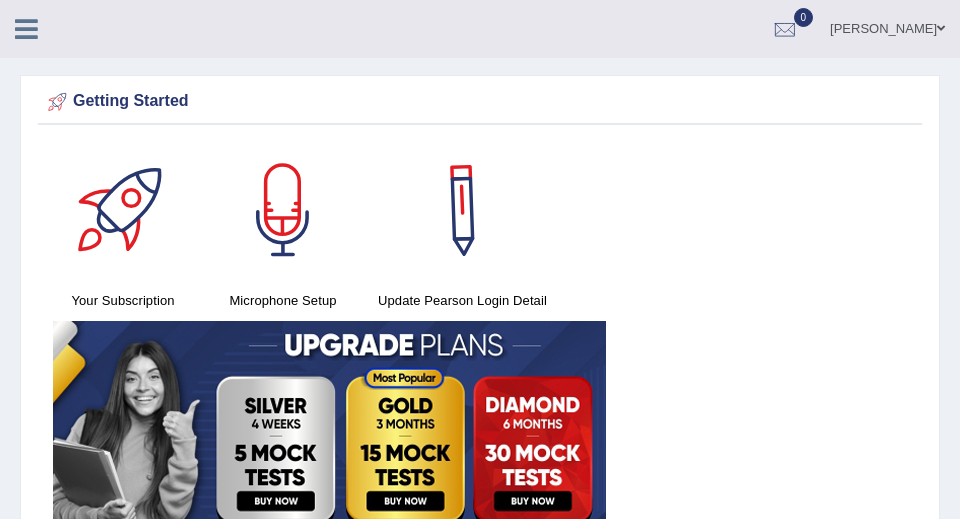 scroll, scrollTop: 520, scrollLeft: 0, axis: vertical 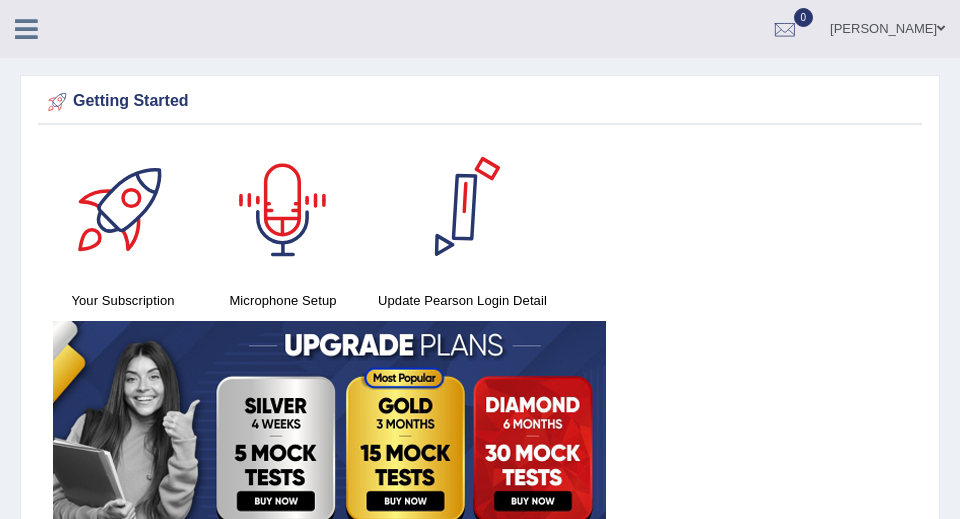 click at bounding box center (26, 29) 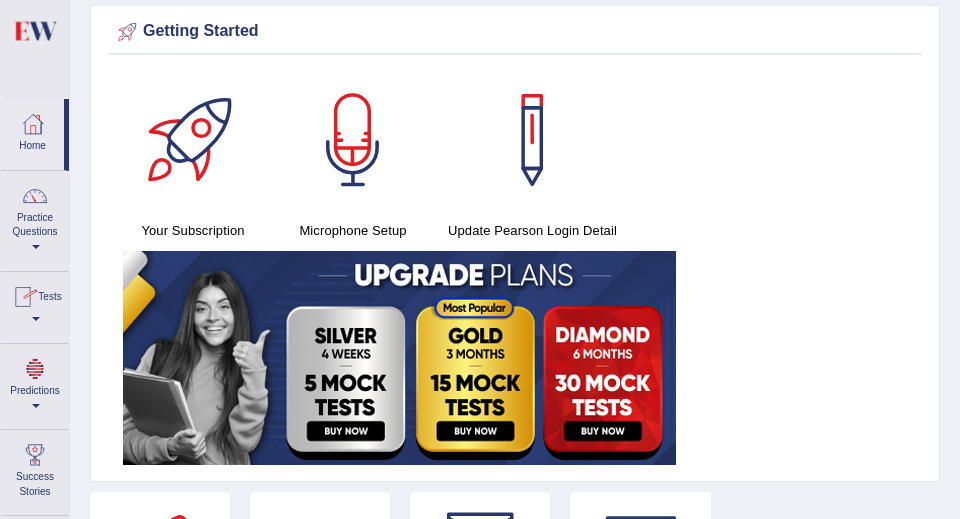 scroll, scrollTop: 74, scrollLeft: 0, axis: vertical 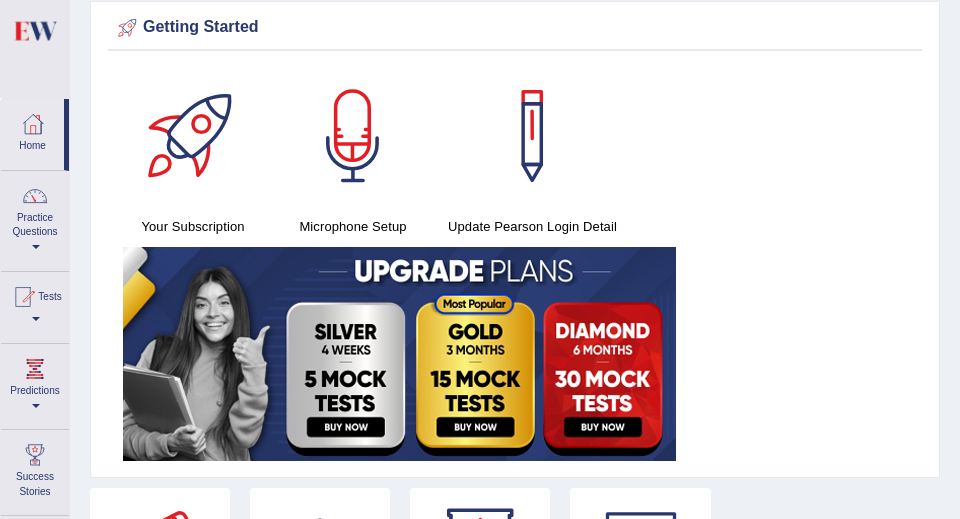 click at bounding box center [23, 297] 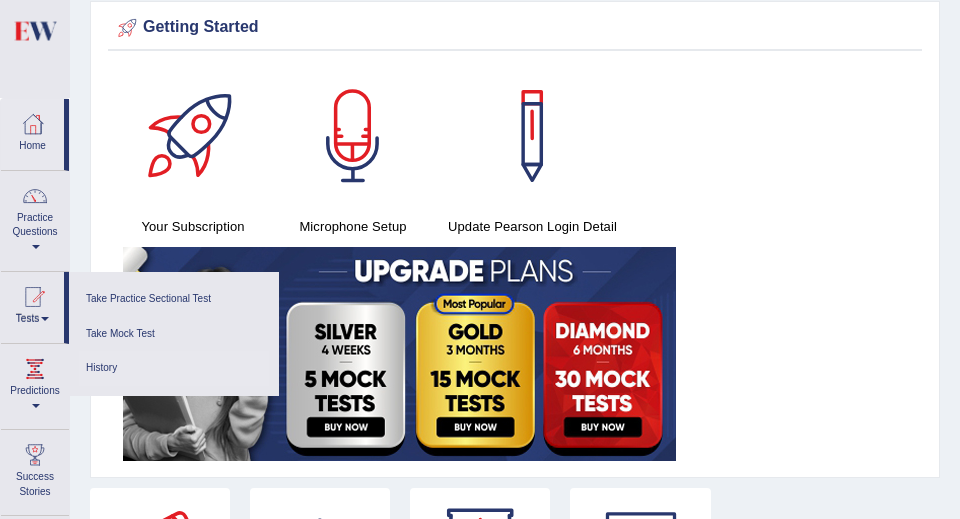 click on "History" at bounding box center (174, 368) 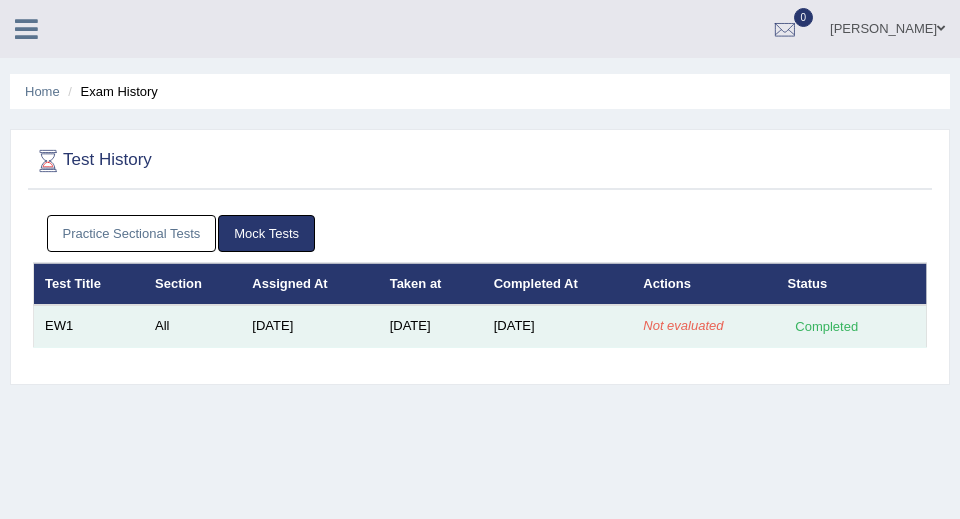 scroll, scrollTop: 0, scrollLeft: 0, axis: both 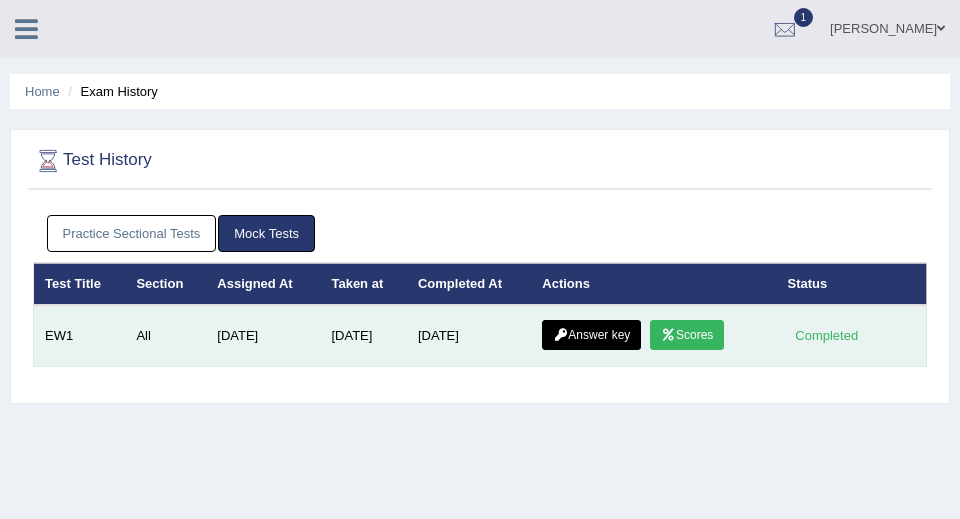 click on "Scores" at bounding box center [687, 335] 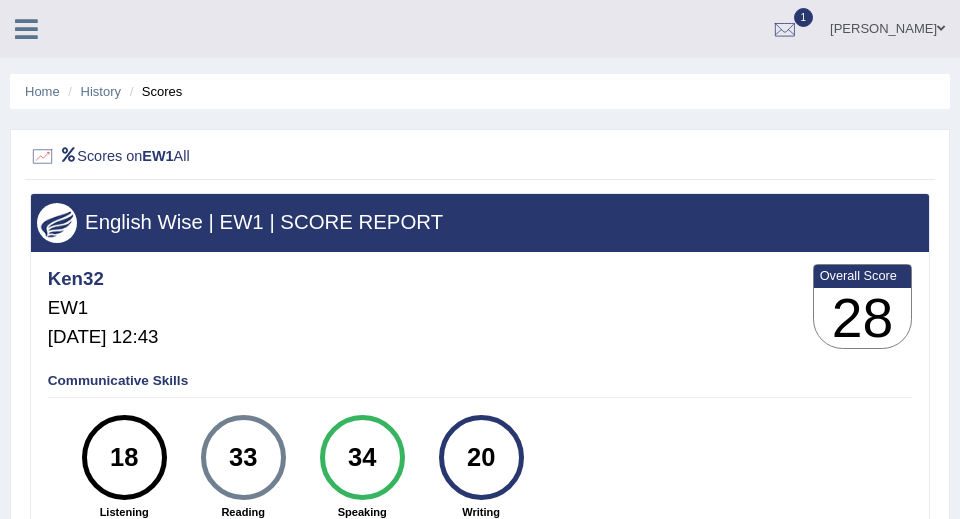 scroll, scrollTop: 0, scrollLeft: 0, axis: both 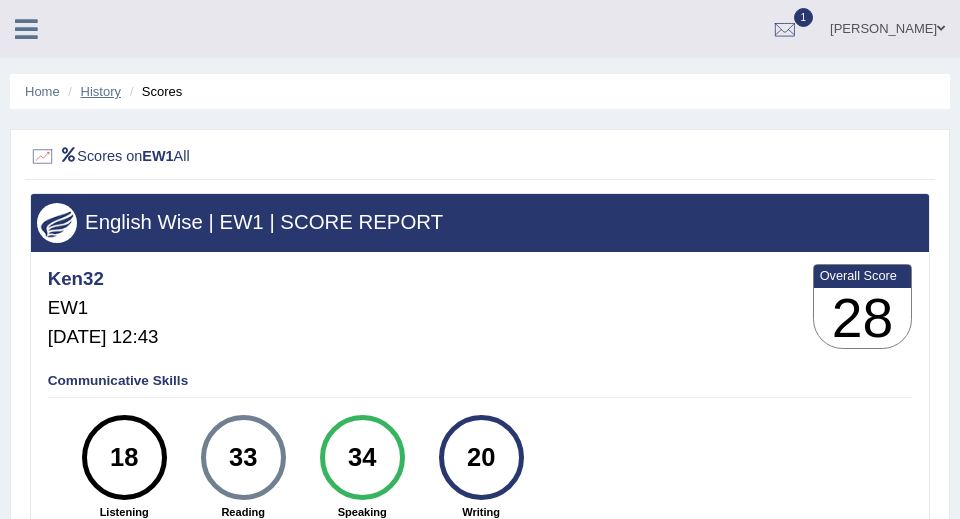 click on "History" at bounding box center [101, 91] 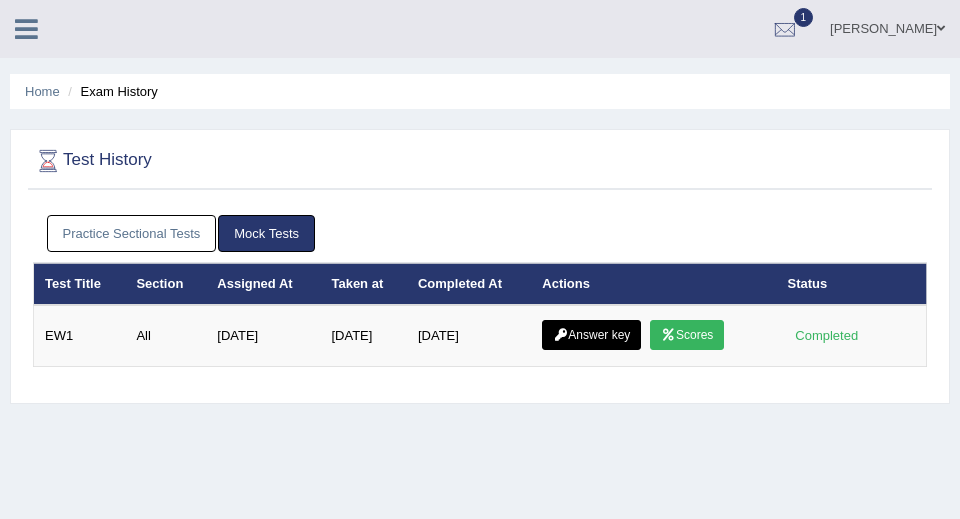 scroll, scrollTop: 0, scrollLeft: 0, axis: both 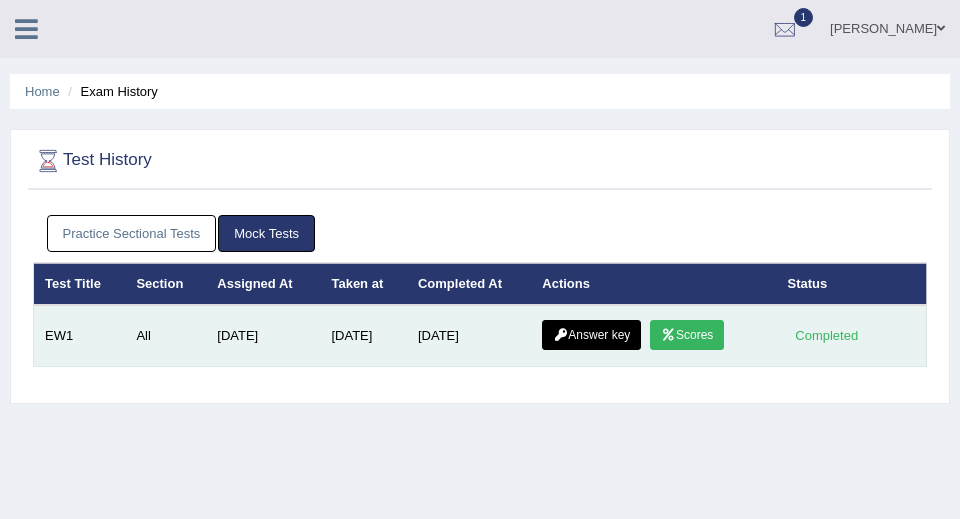 click on "Answer key" at bounding box center (591, 335) 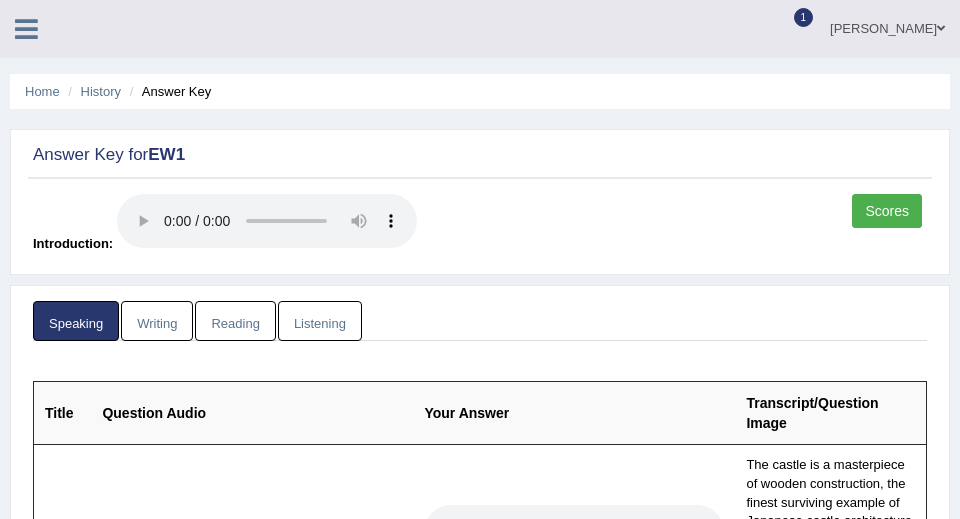 scroll, scrollTop: 120, scrollLeft: 0, axis: vertical 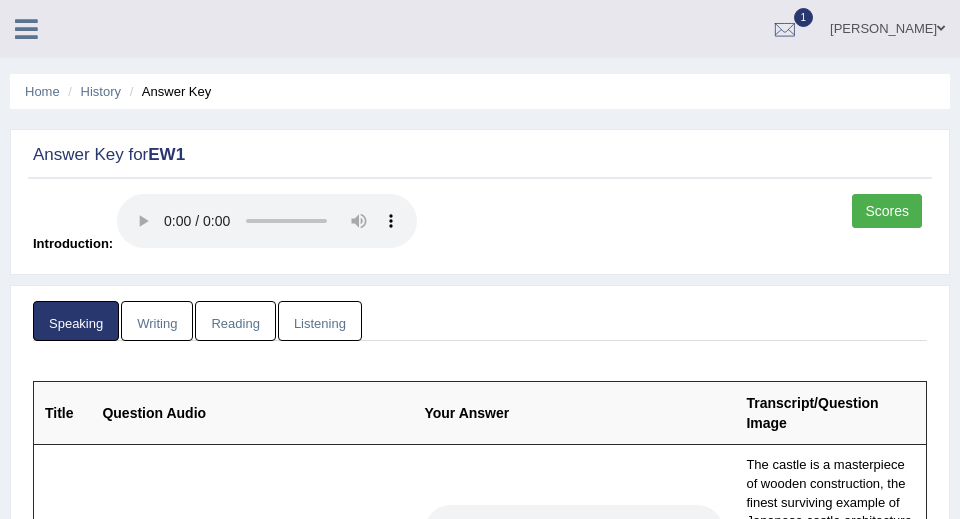 click on "Writing" at bounding box center (157, 321) 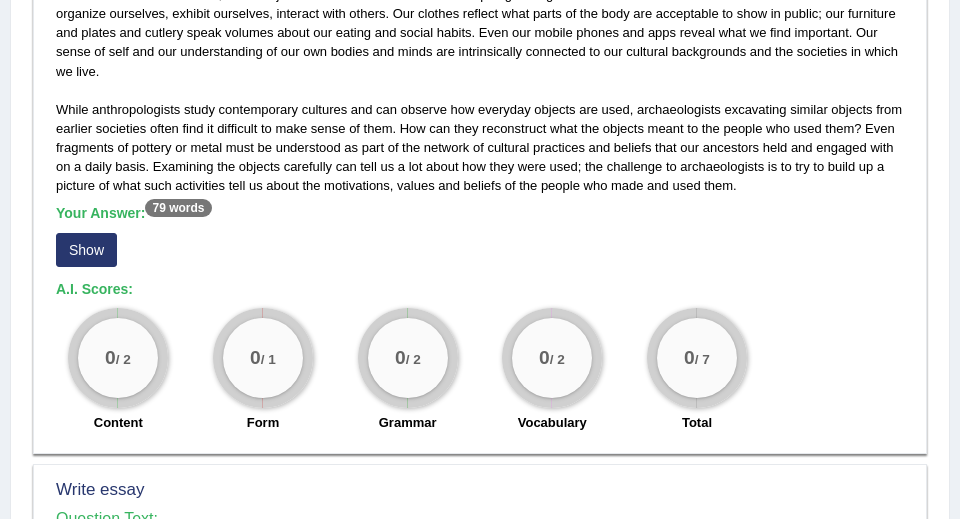 scroll, scrollTop: 1296, scrollLeft: 0, axis: vertical 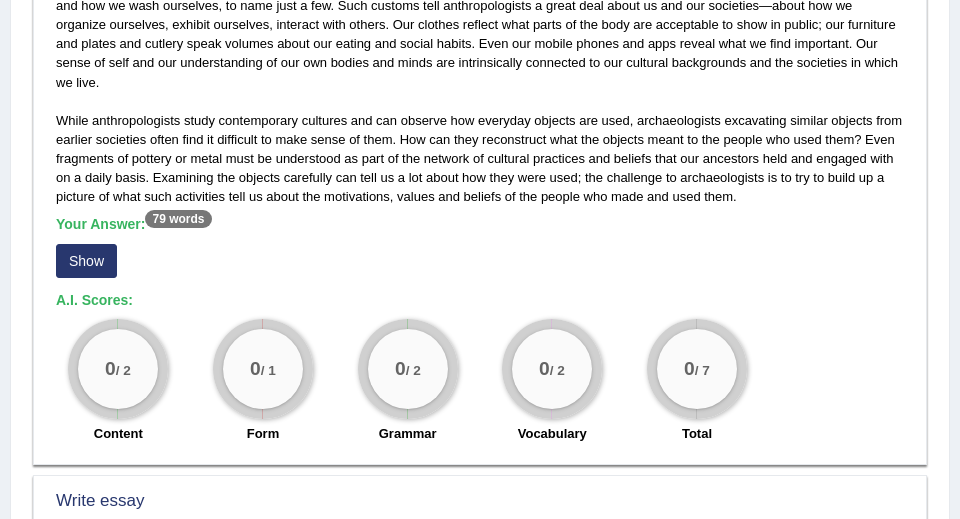 click on "Show" at bounding box center [86, 261] 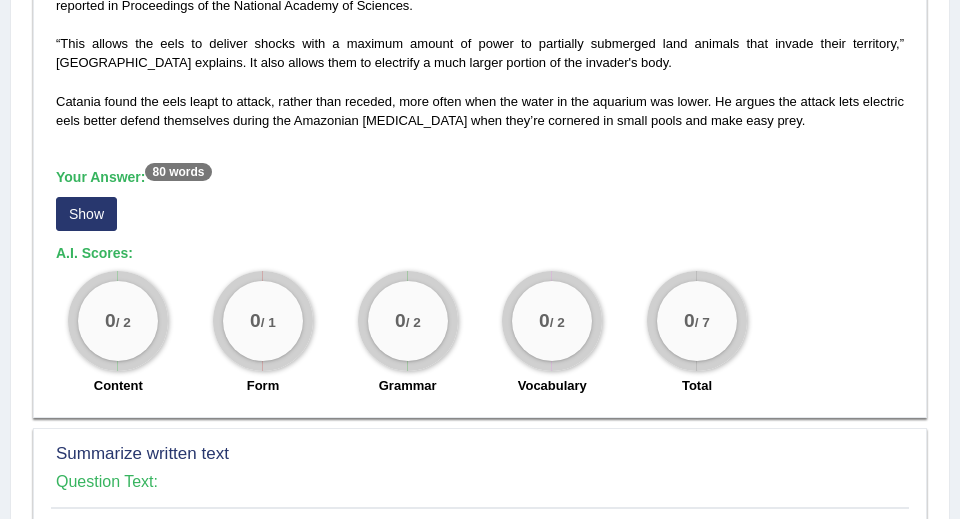scroll, scrollTop: 705, scrollLeft: 0, axis: vertical 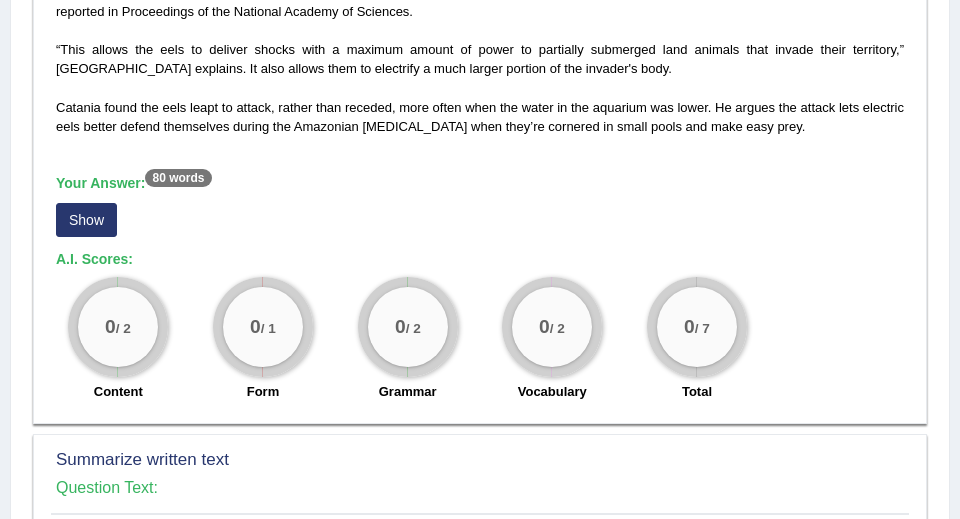 click on "Show" at bounding box center [86, 220] 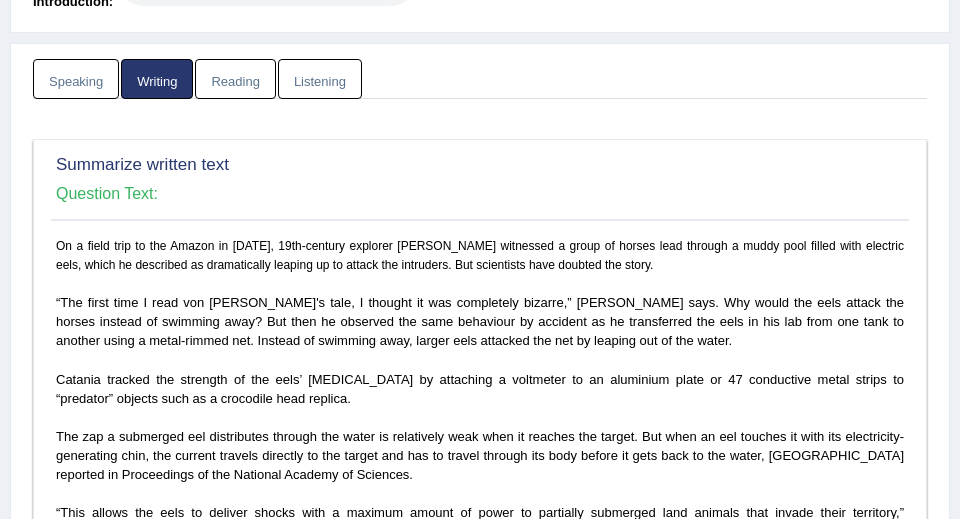 scroll, scrollTop: 240, scrollLeft: 0, axis: vertical 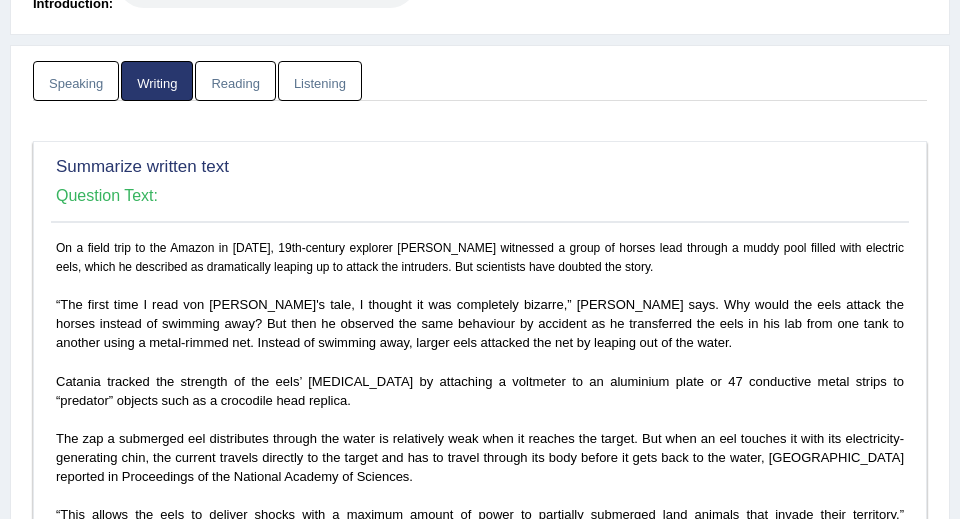 click on "Reading" at bounding box center [235, 81] 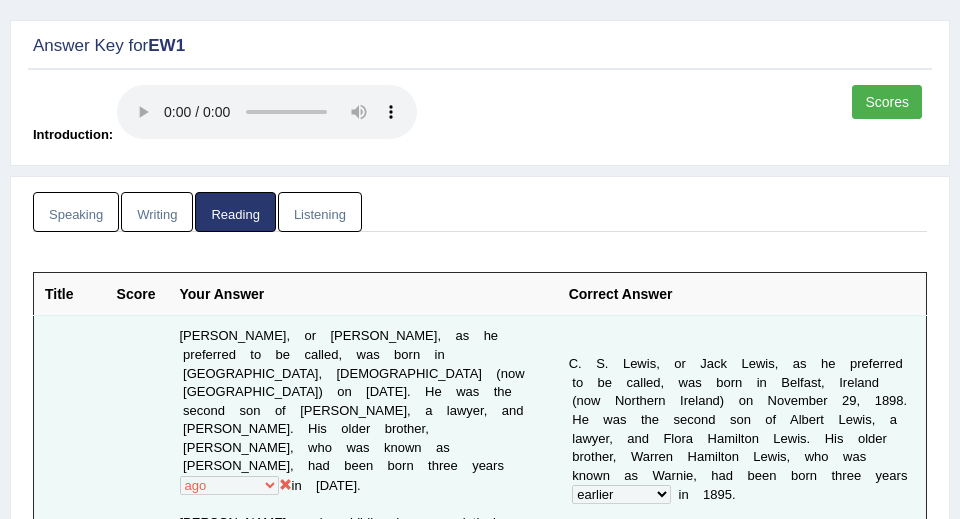 scroll, scrollTop: 111, scrollLeft: 0, axis: vertical 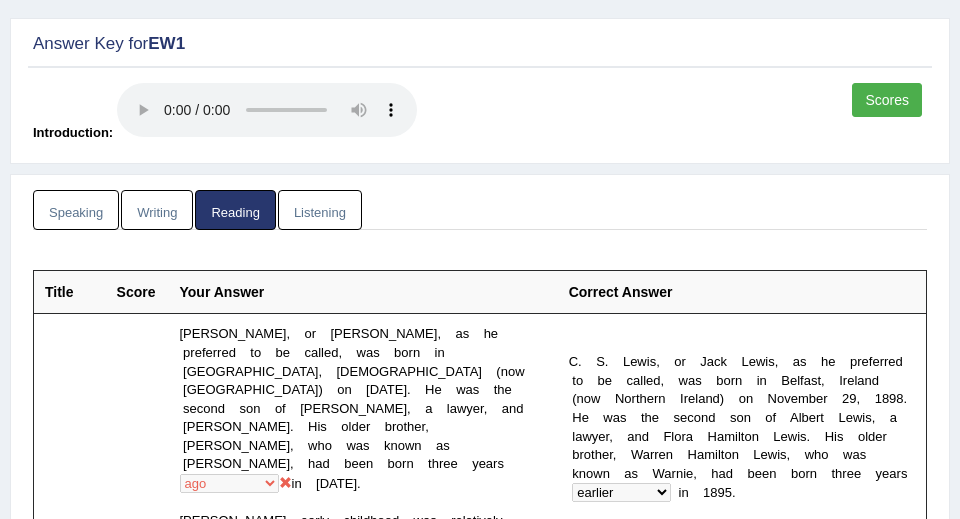 click on "Listening" at bounding box center (320, 210) 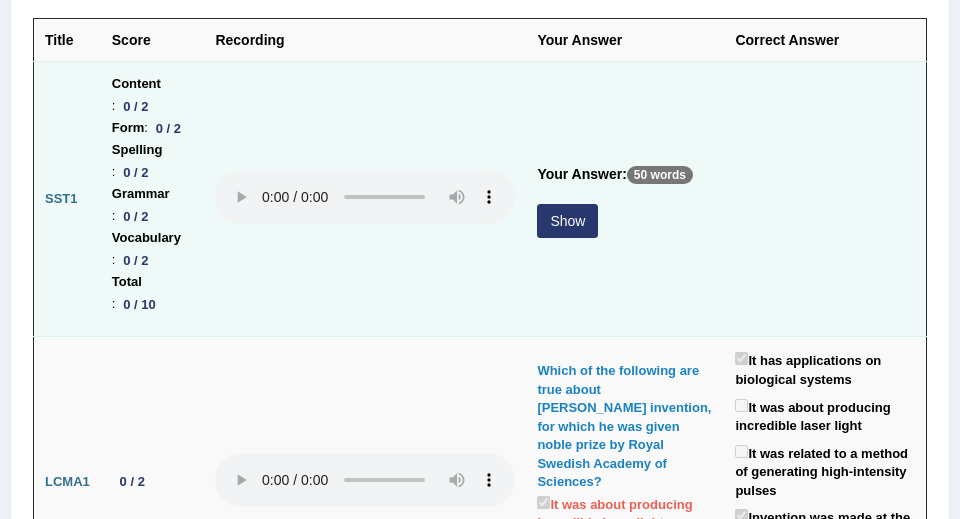 scroll, scrollTop: 367, scrollLeft: 0, axis: vertical 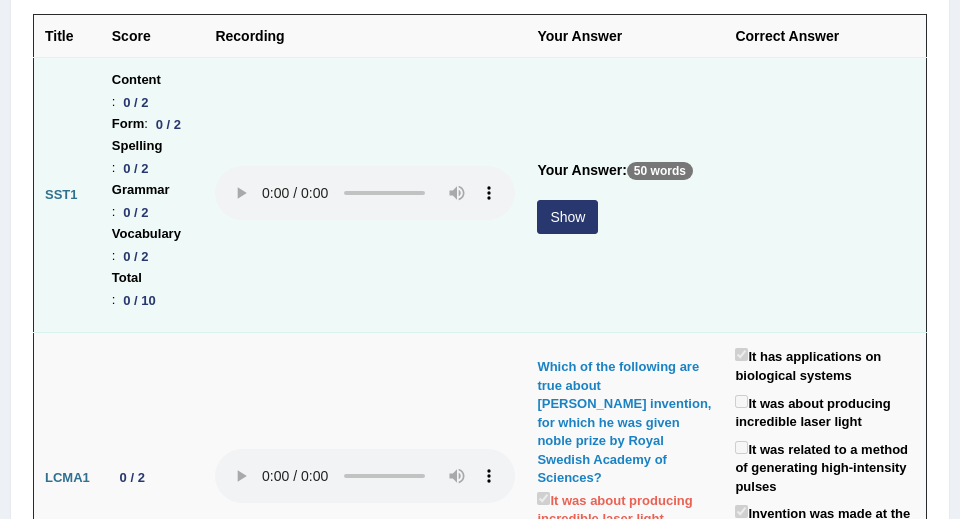 click on "Show" at bounding box center (567, 217) 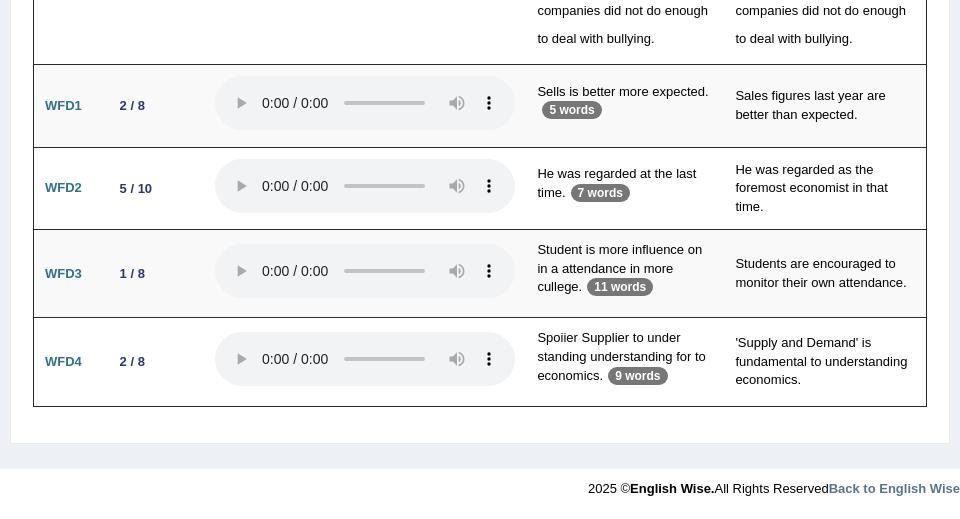 scroll, scrollTop: 7290, scrollLeft: 0, axis: vertical 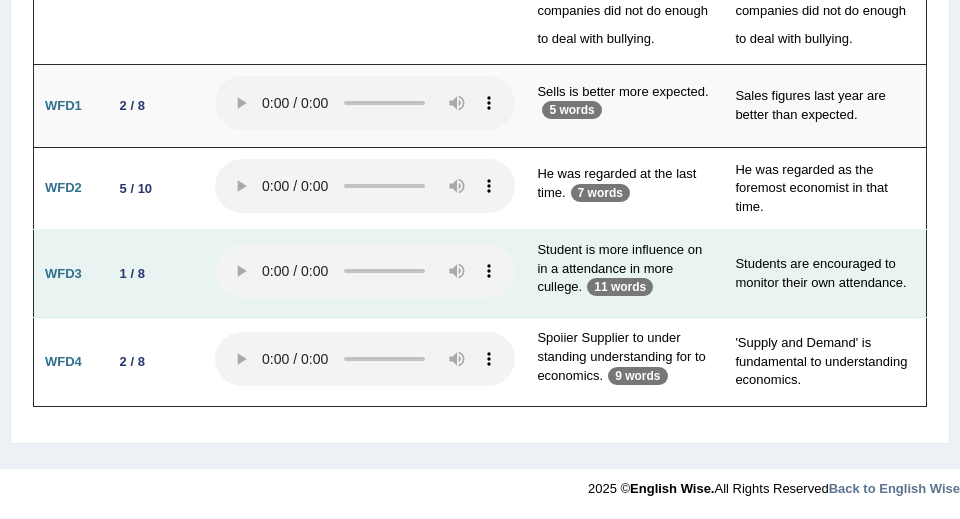 click at bounding box center [365, 274] 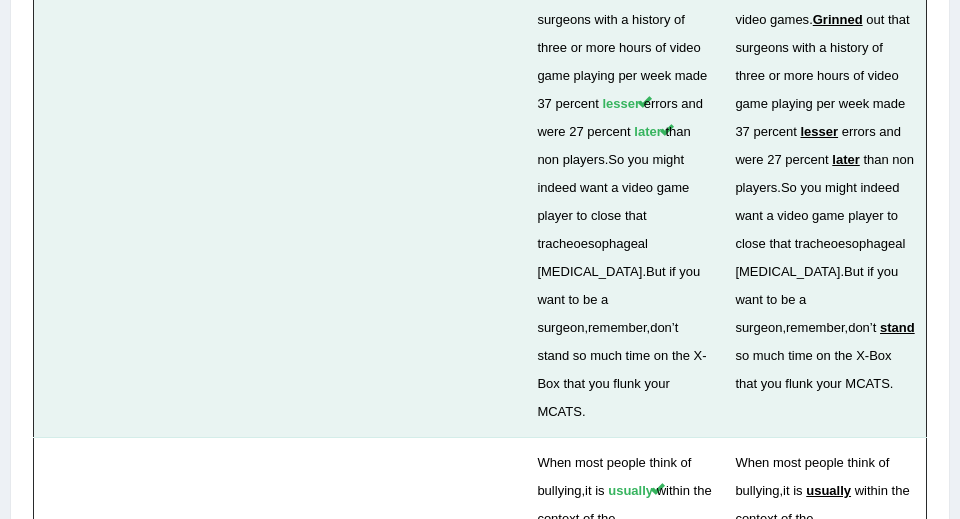 scroll, scrollTop: 5398, scrollLeft: 0, axis: vertical 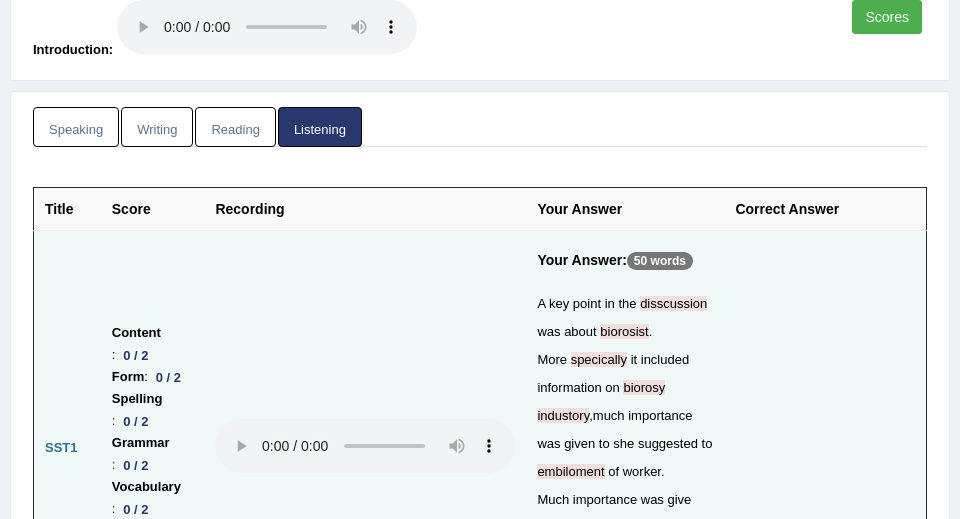 click on "Writing" at bounding box center (157, 127) 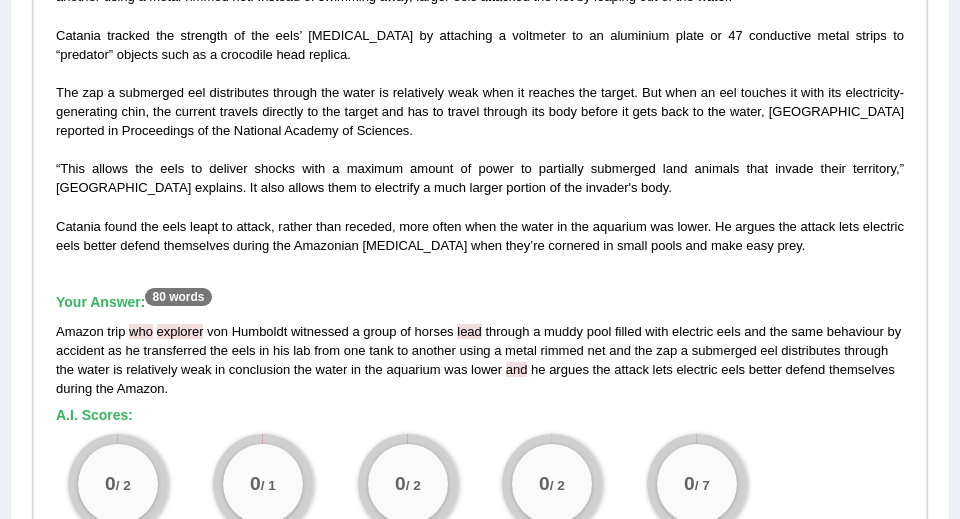 scroll, scrollTop: 580, scrollLeft: 0, axis: vertical 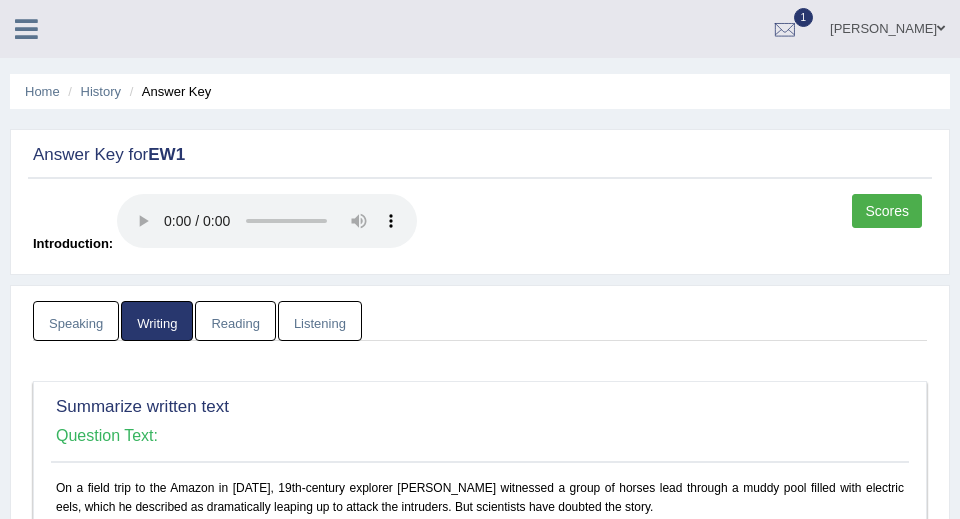 click at bounding box center (26, 29) 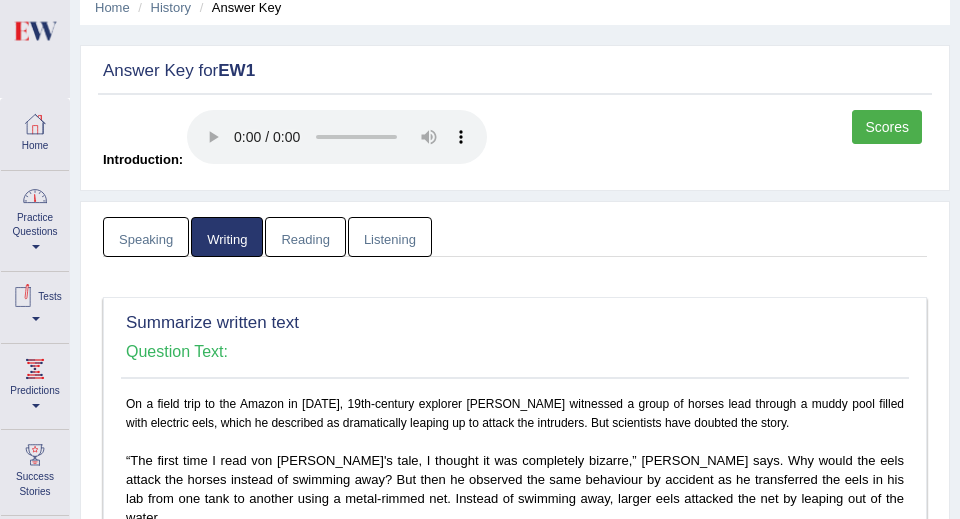 scroll, scrollTop: 85, scrollLeft: 0, axis: vertical 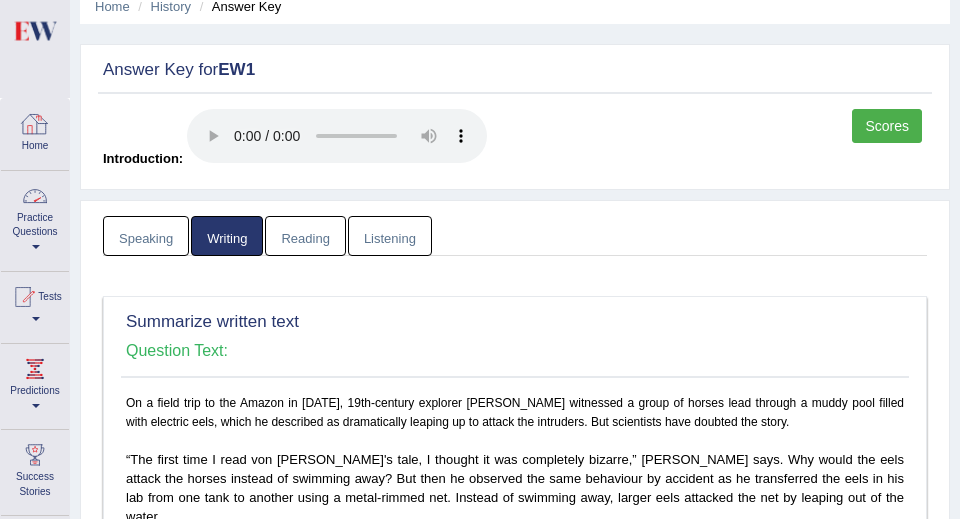 click at bounding box center (35, 124) 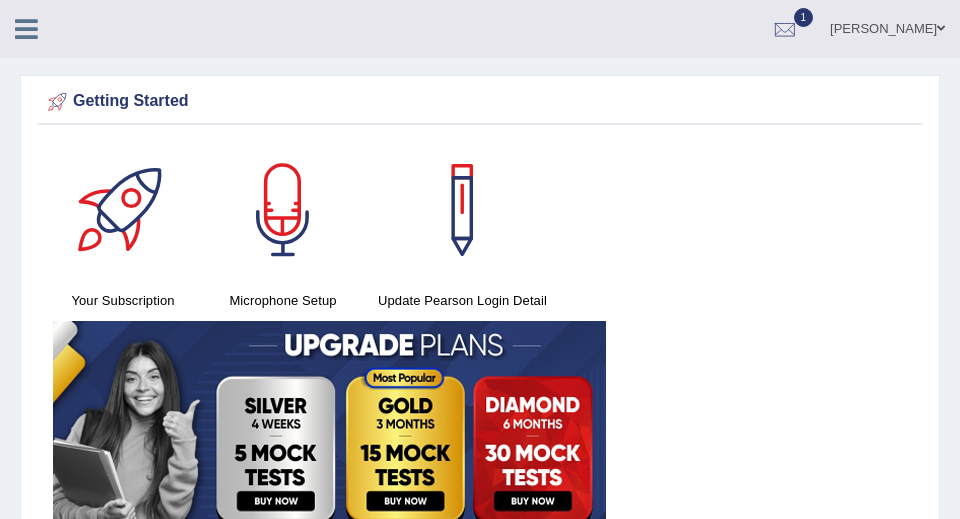 scroll, scrollTop: 698, scrollLeft: 0, axis: vertical 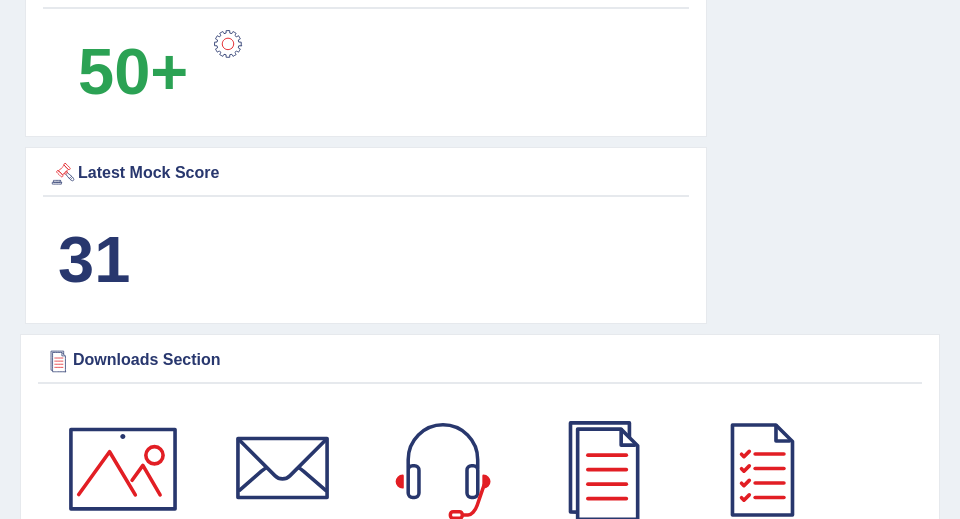 click on "31" at bounding box center (94, 259) 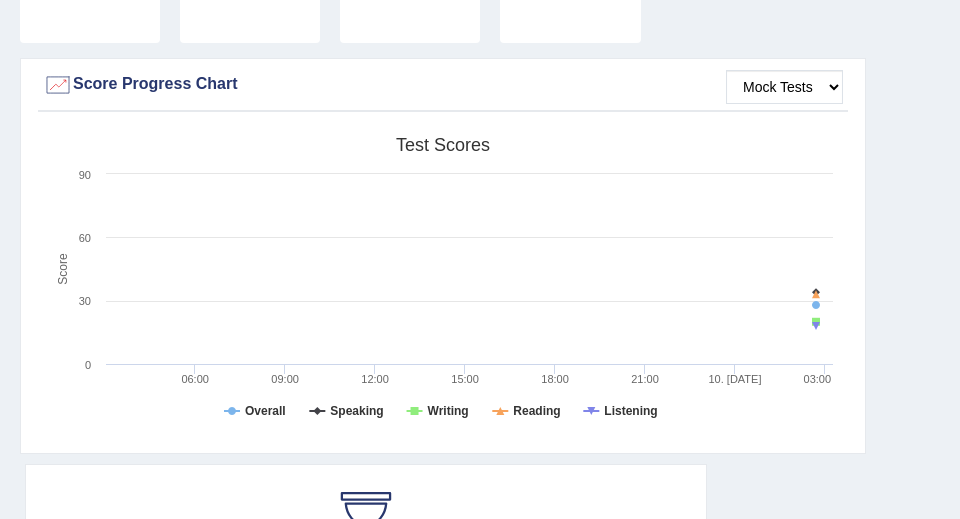 scroll, scrollTop: 674, scrollLeft: 0, axis: vertical 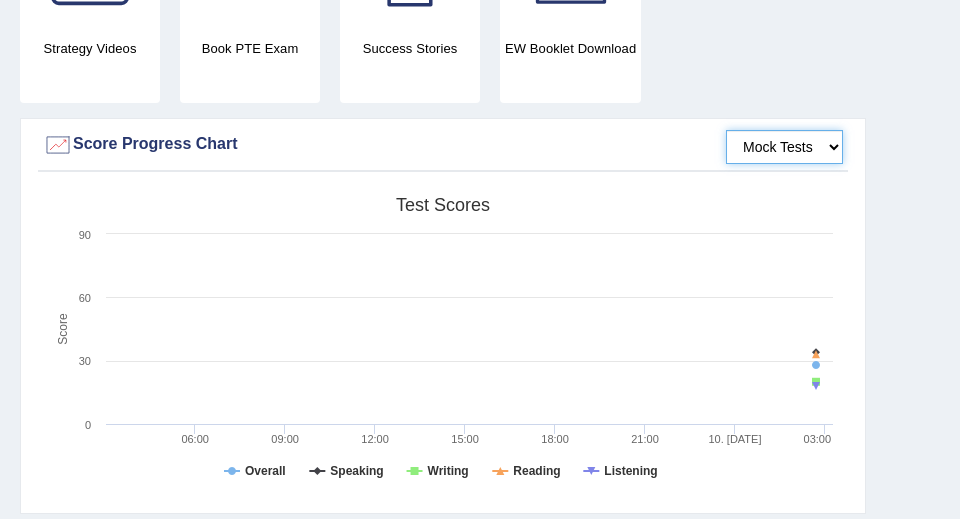 click on "Mock Tests" at bounding box center [784, 147] 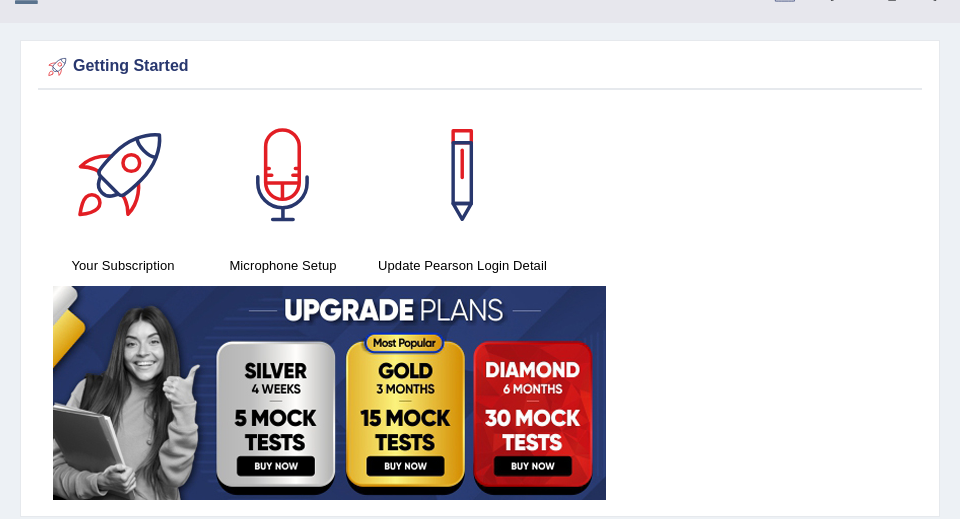 scroll, scrollTop: 0, scrollLeft: 0, axis: both 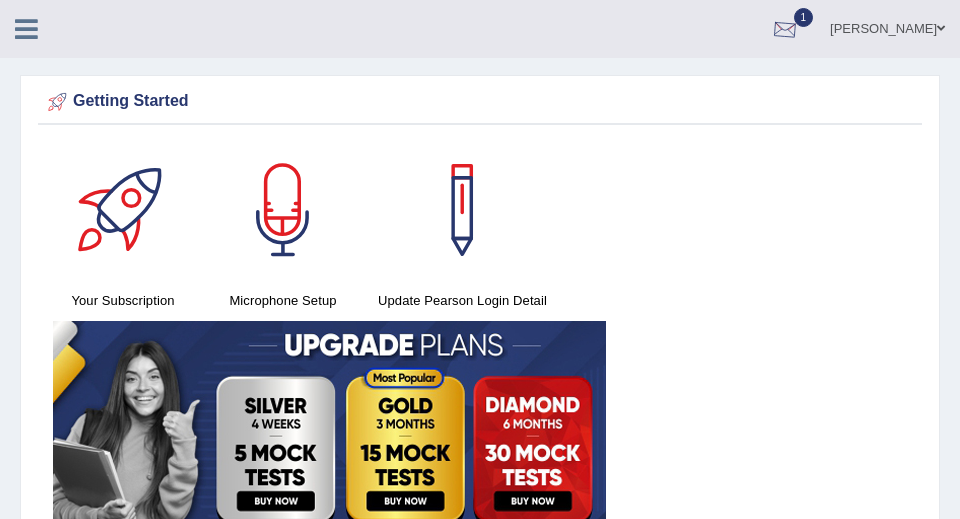 click at bounding box center [785, 30] 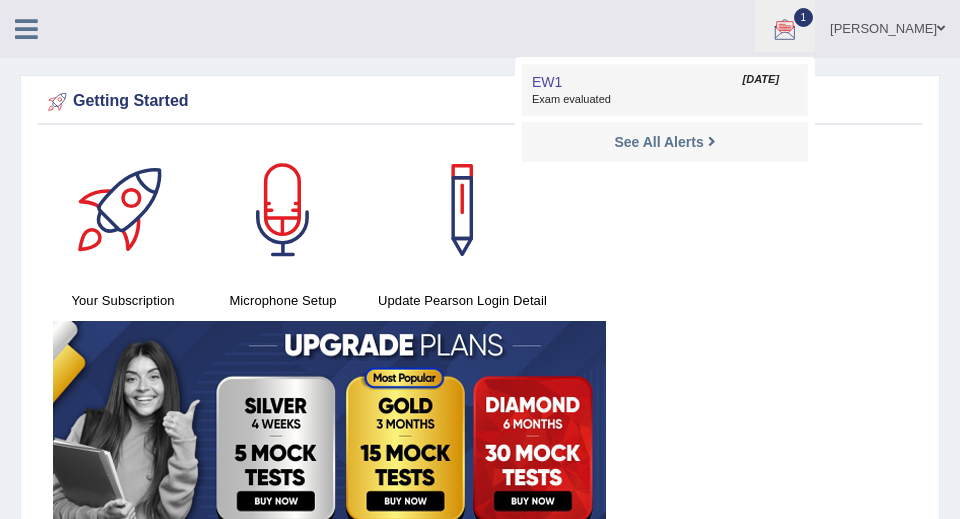 click on "EW1
Jul 10, 2025
Exam evaluated" at bounding box center [665, 90] 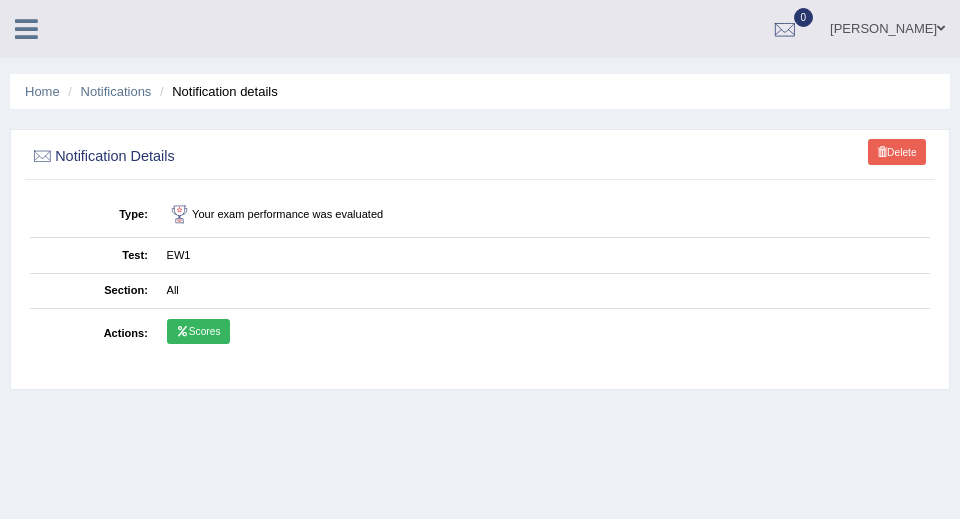 scroll, scrollTop: 0, scrollLeft: 0, axis: both 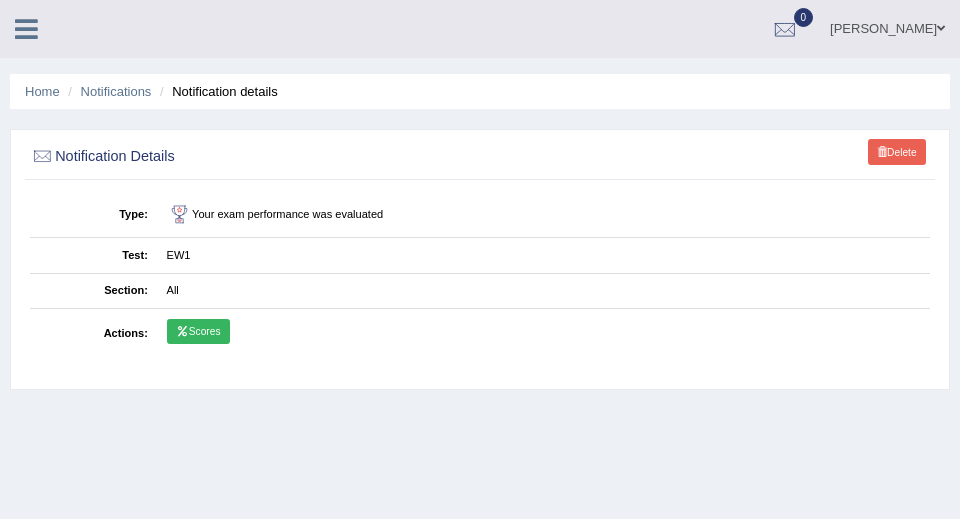 click on "Scores" at bounding box center (198, 332) 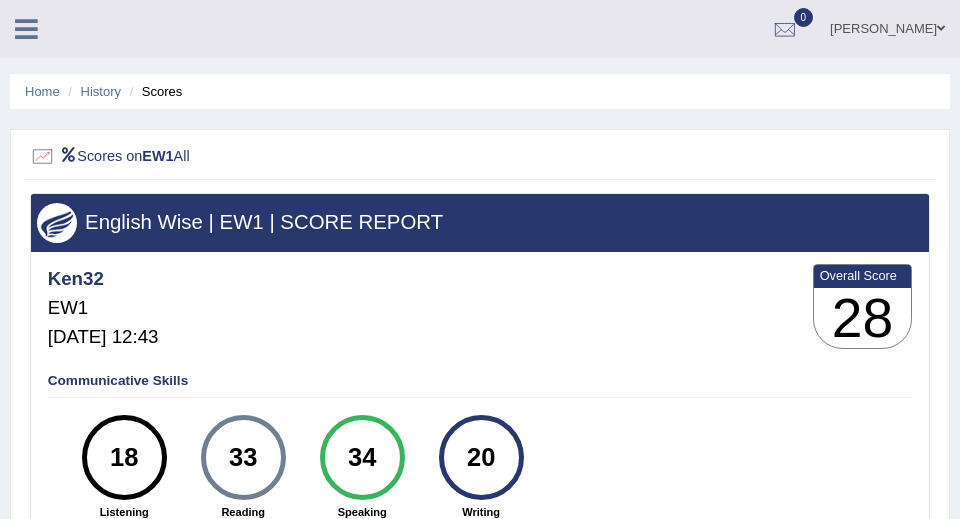 scroll, scrollTop: 96, scrollLeft: 0, axis: vertical 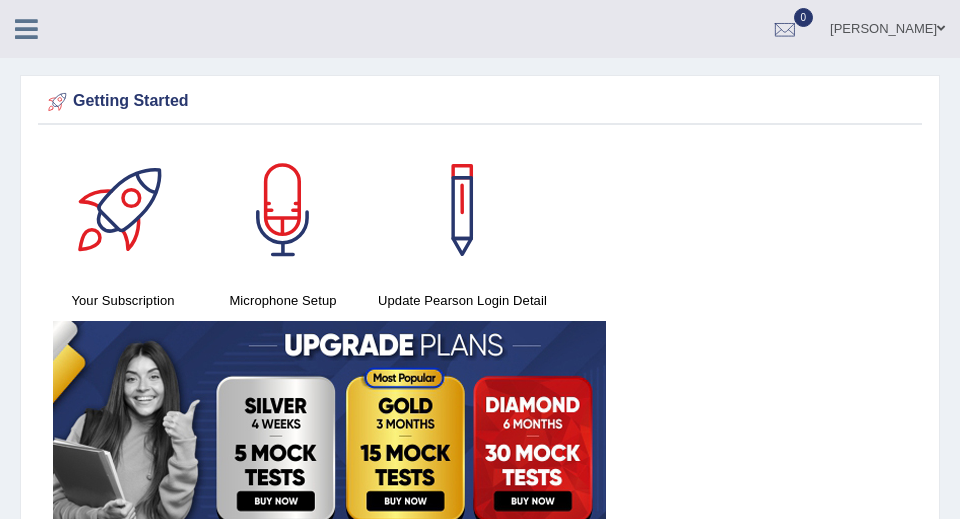 click at bounding box center [26, 29] 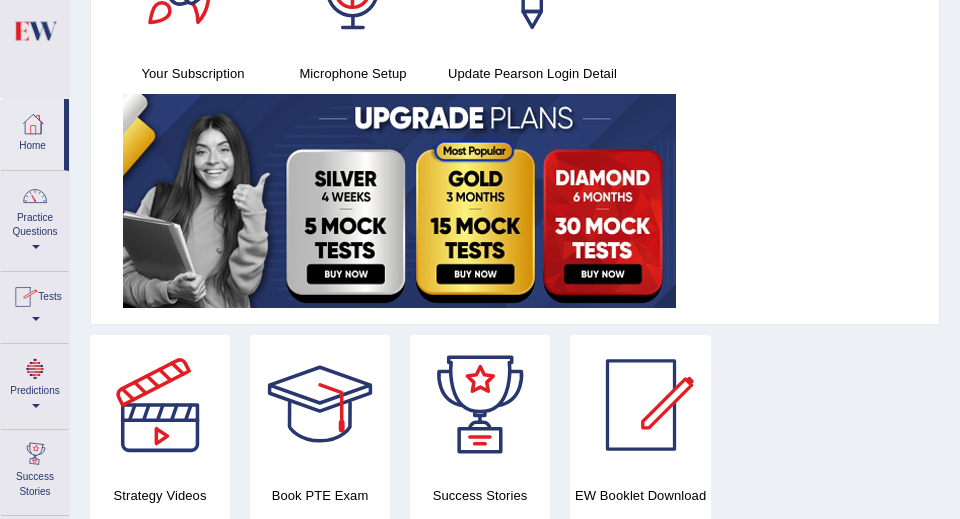 scroll, scrollTop: 228, scrollLeft: 0, axis: vertical 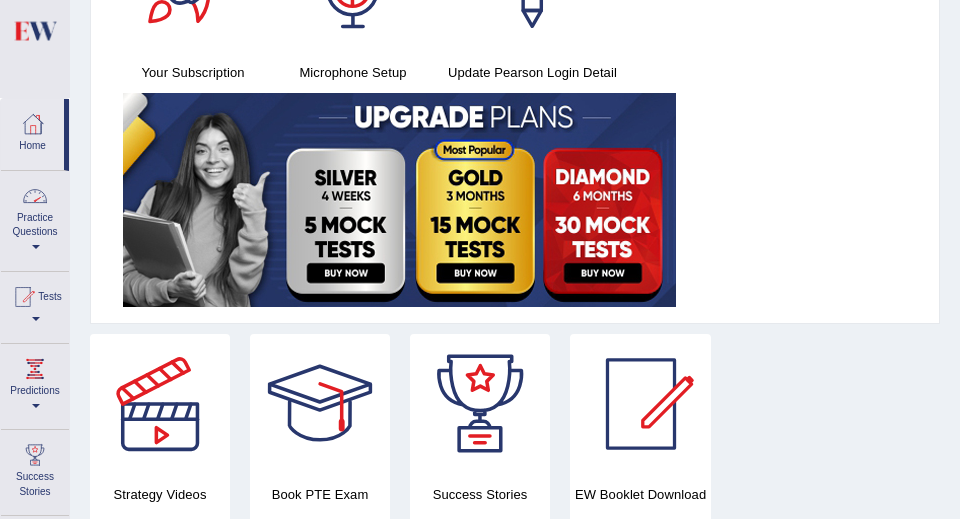 click on "Practice Questions" at bounding box center [35, 218] 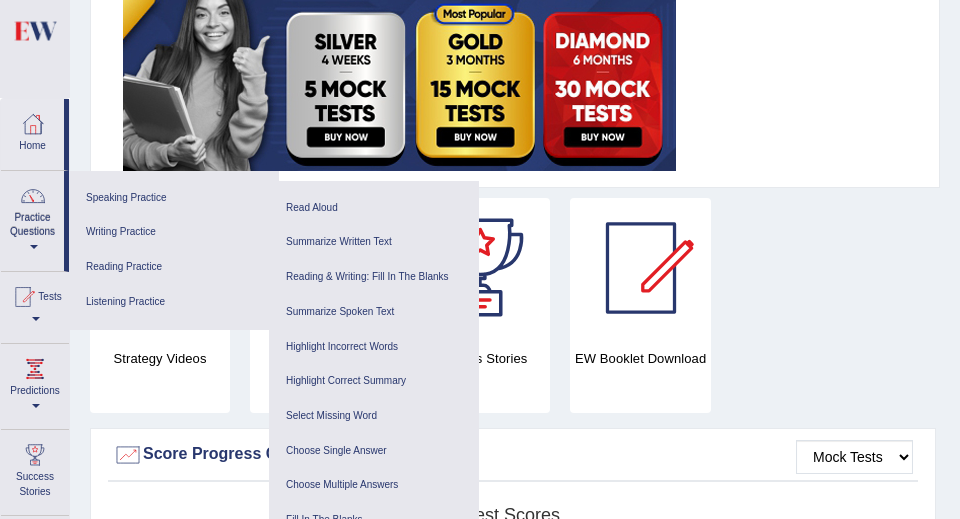scroll, scrollTop: 356, scrollLeft: 0, axis: vertical 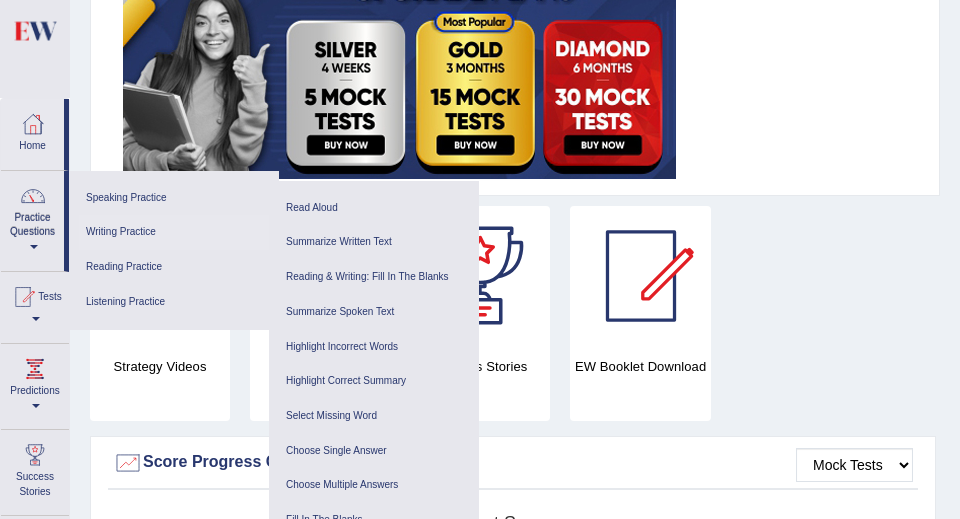 click on "Writing Practice" at bounding box center [174, 232] 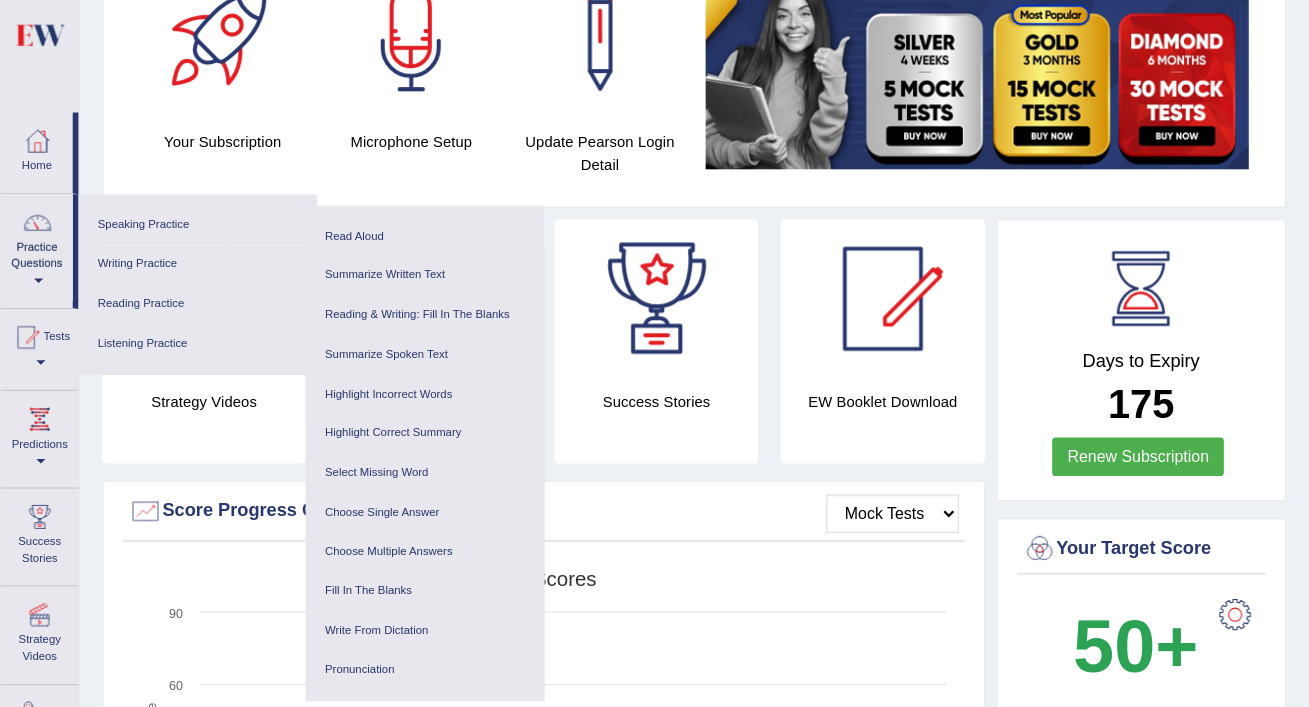 scroll, scrollTop: 176, scrollLeft: 0, axis: vertical 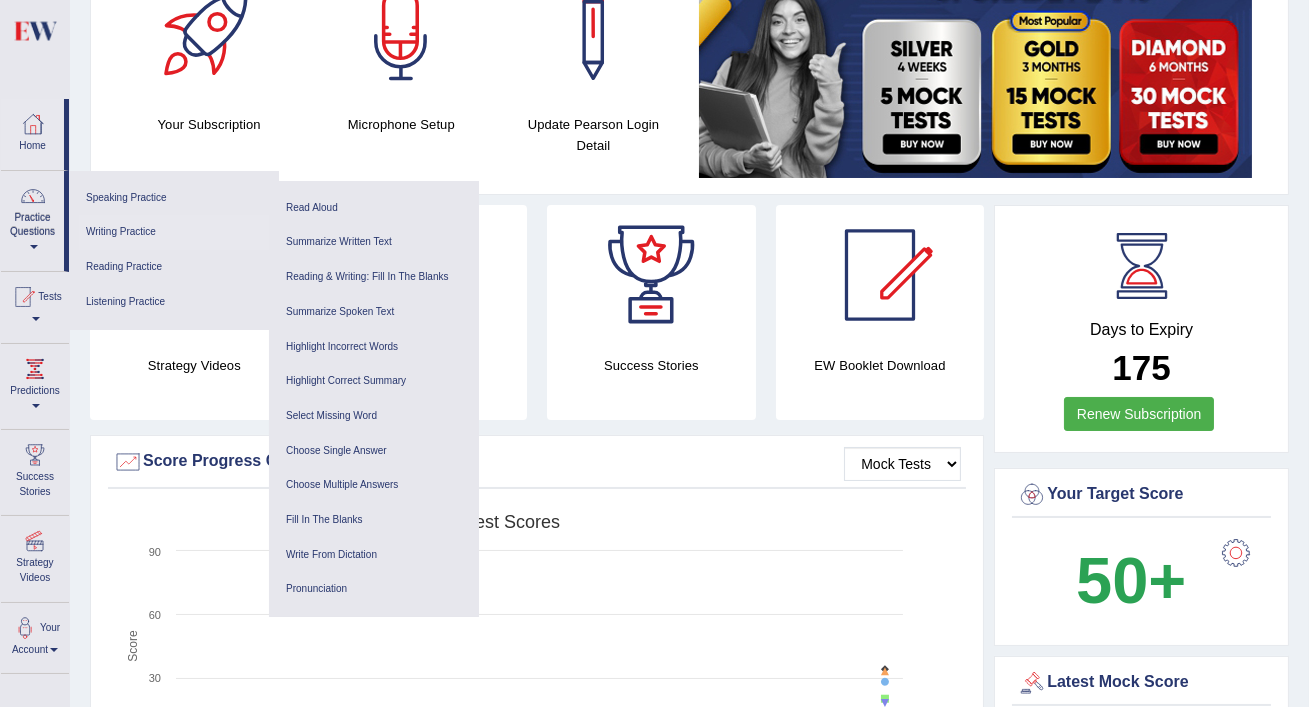 click on "Writing Practice" at bounding box center (174, 232) 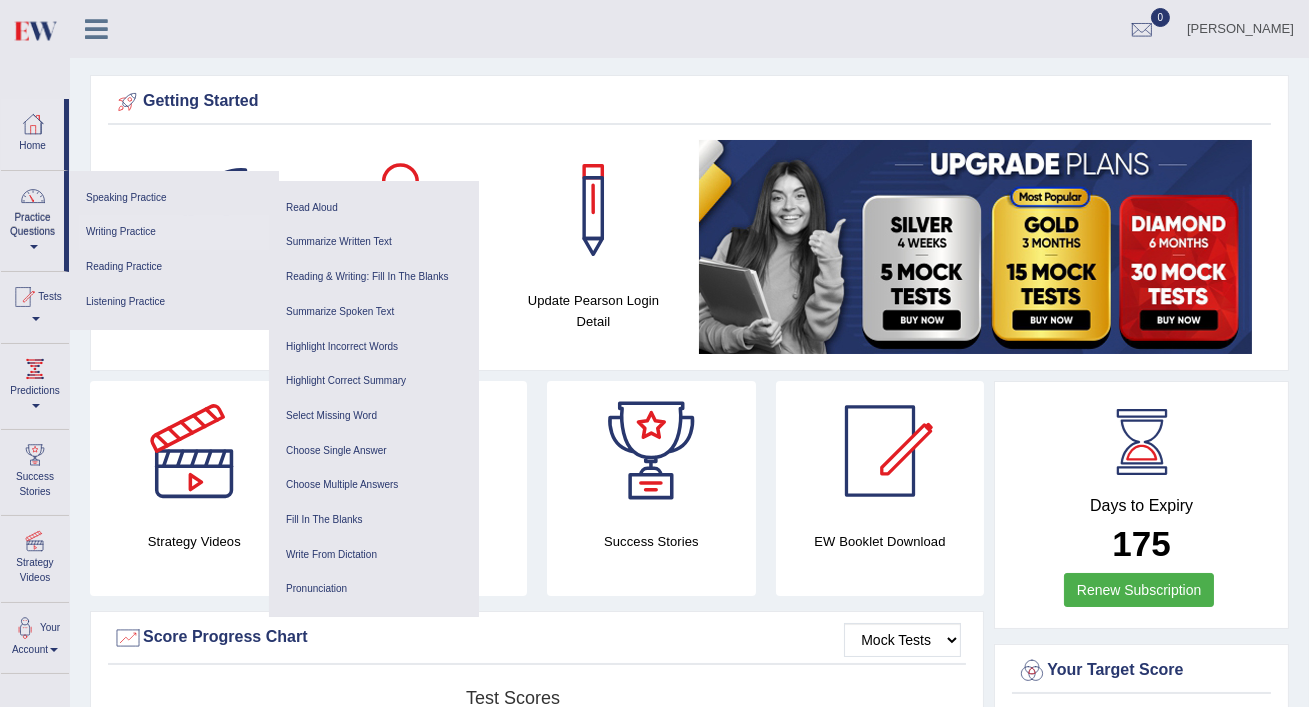 click on "Writing Practice" at bounding box center (174, 232) 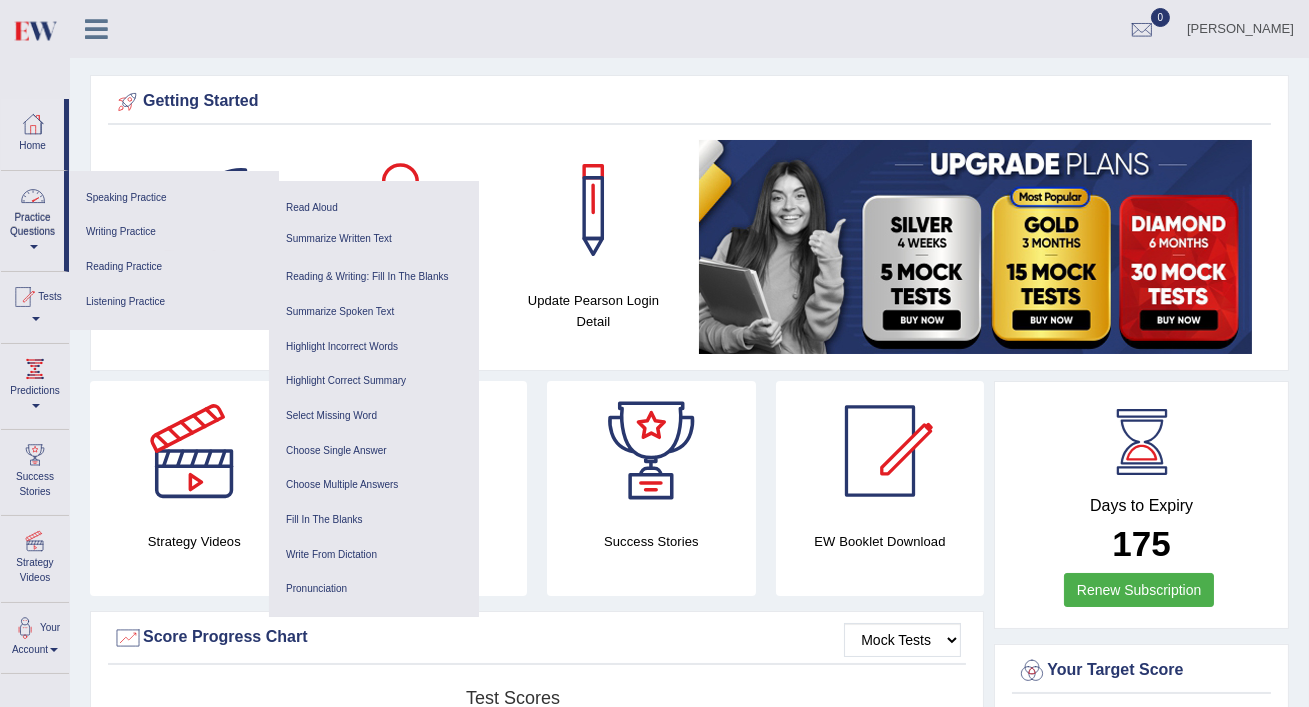 click on "Practice Questions" at bounding box center (32, 218) 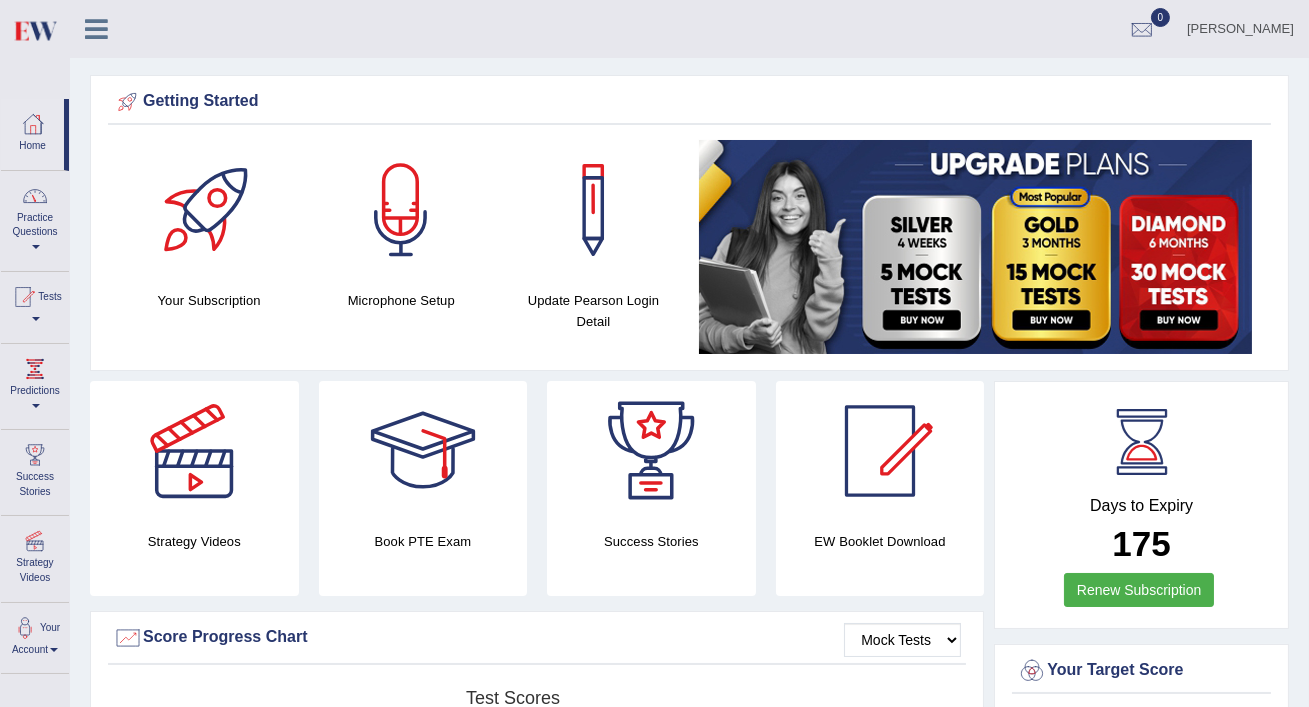 click on "Practice Questions" at bounding box center [35, 218] 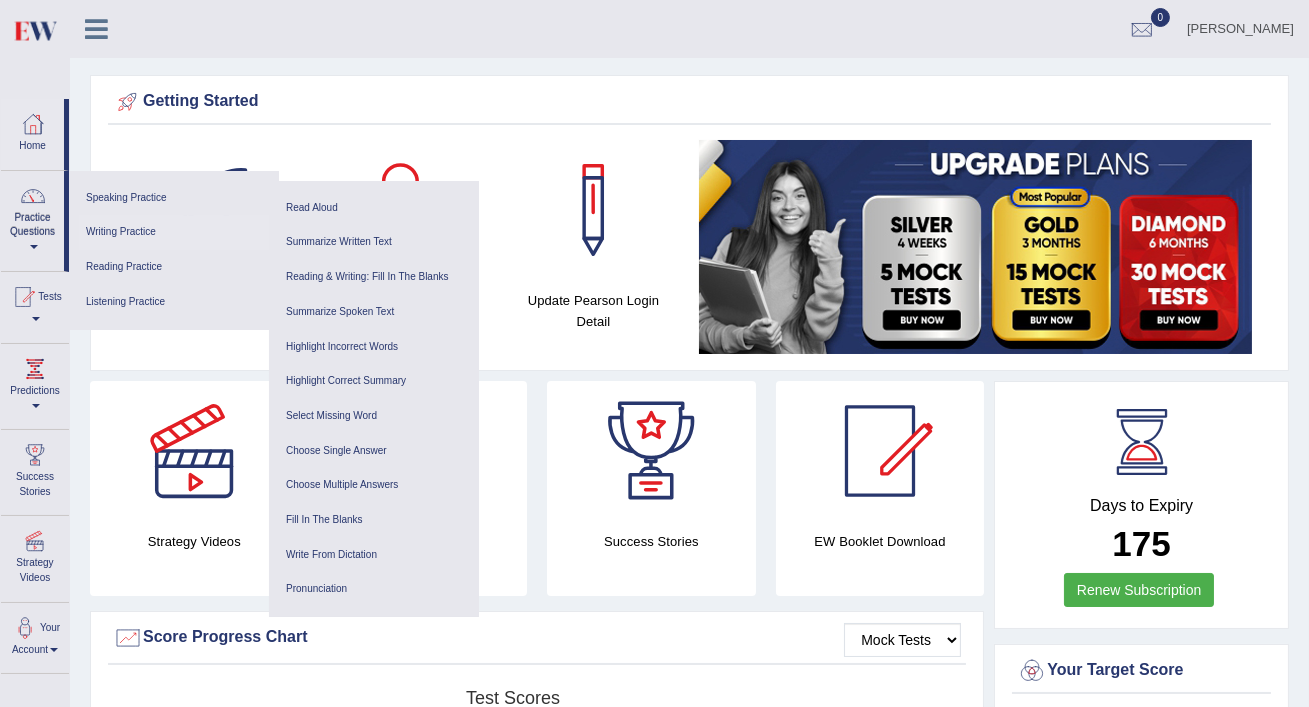 click on "Writing Practice" at bounding box center (174, 232) 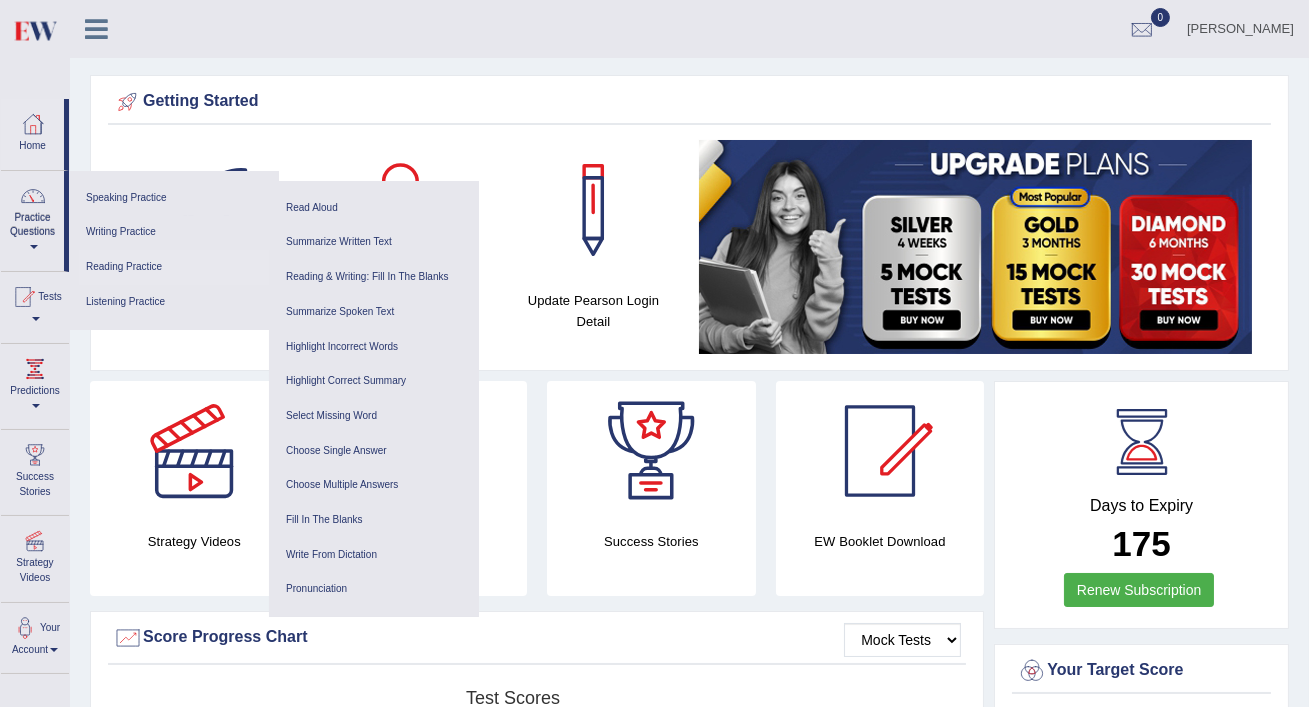 click on "Reading Practice" at bounding box center [174, 267] 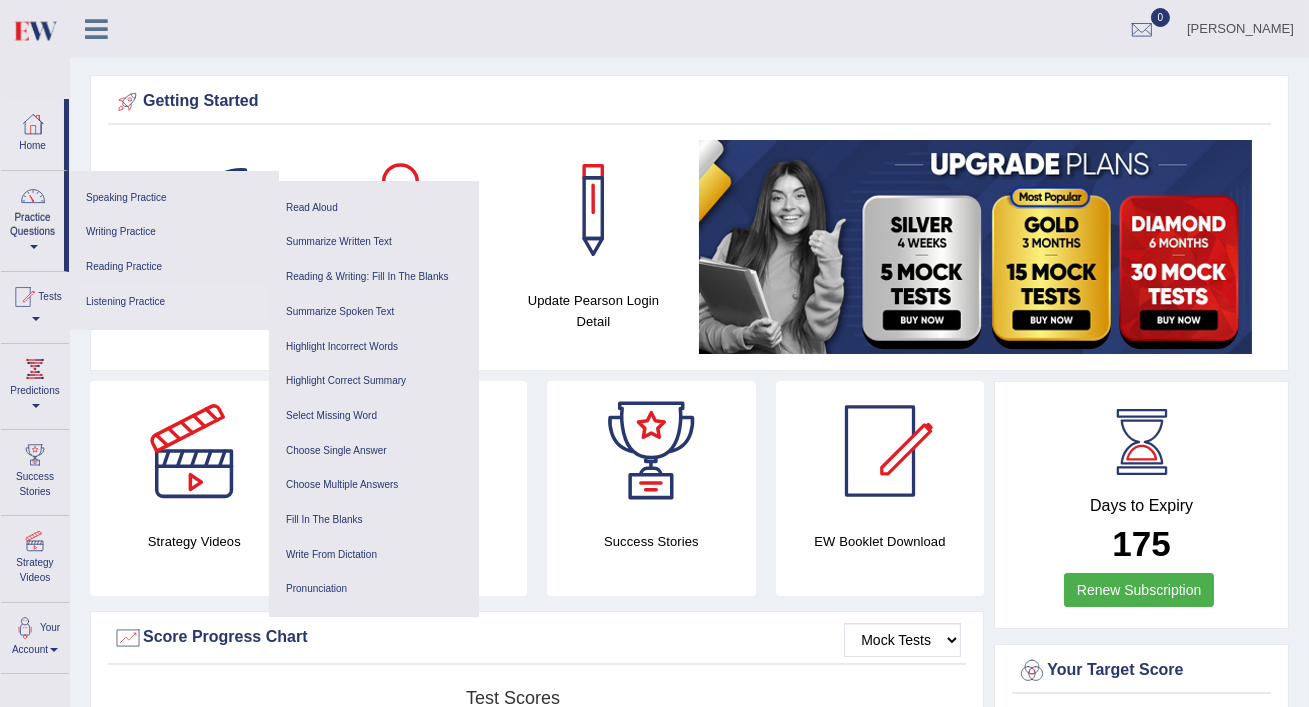 click on "Listening Practice" at bounding box center (174, 302) 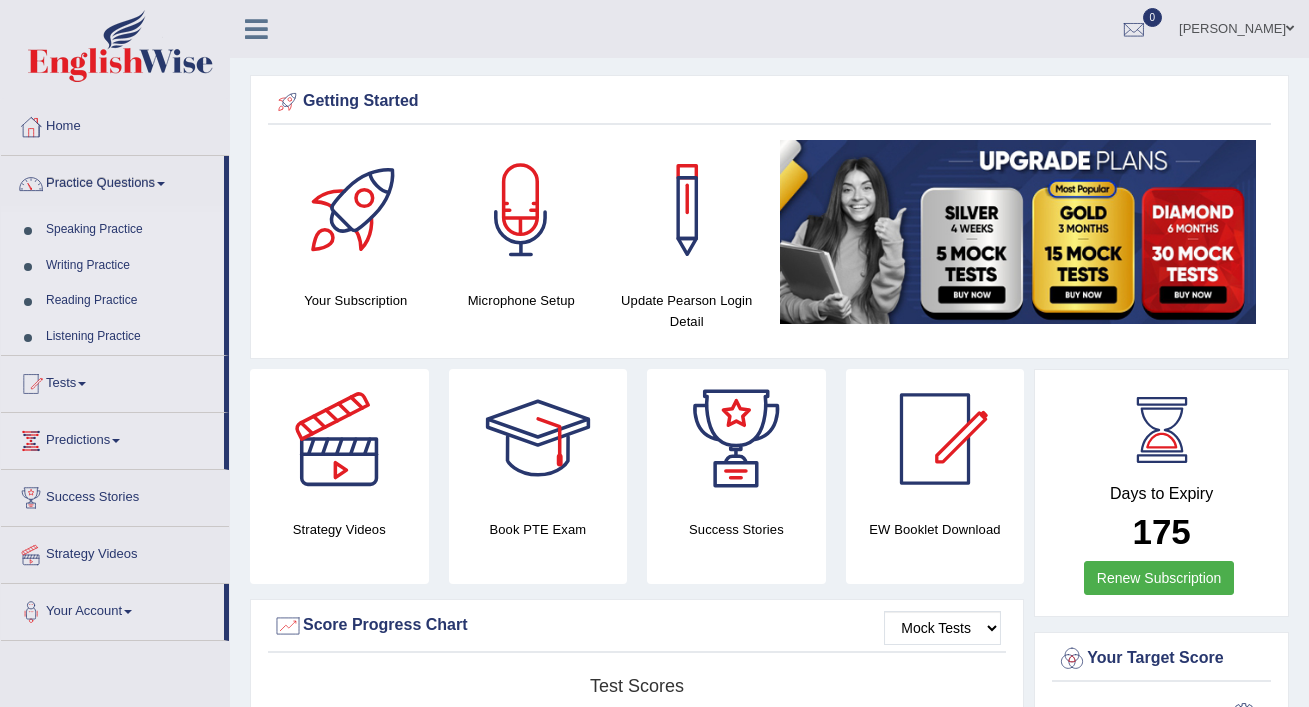 scroll, scrollTop: 0, scrollLeft: 0, axis: both 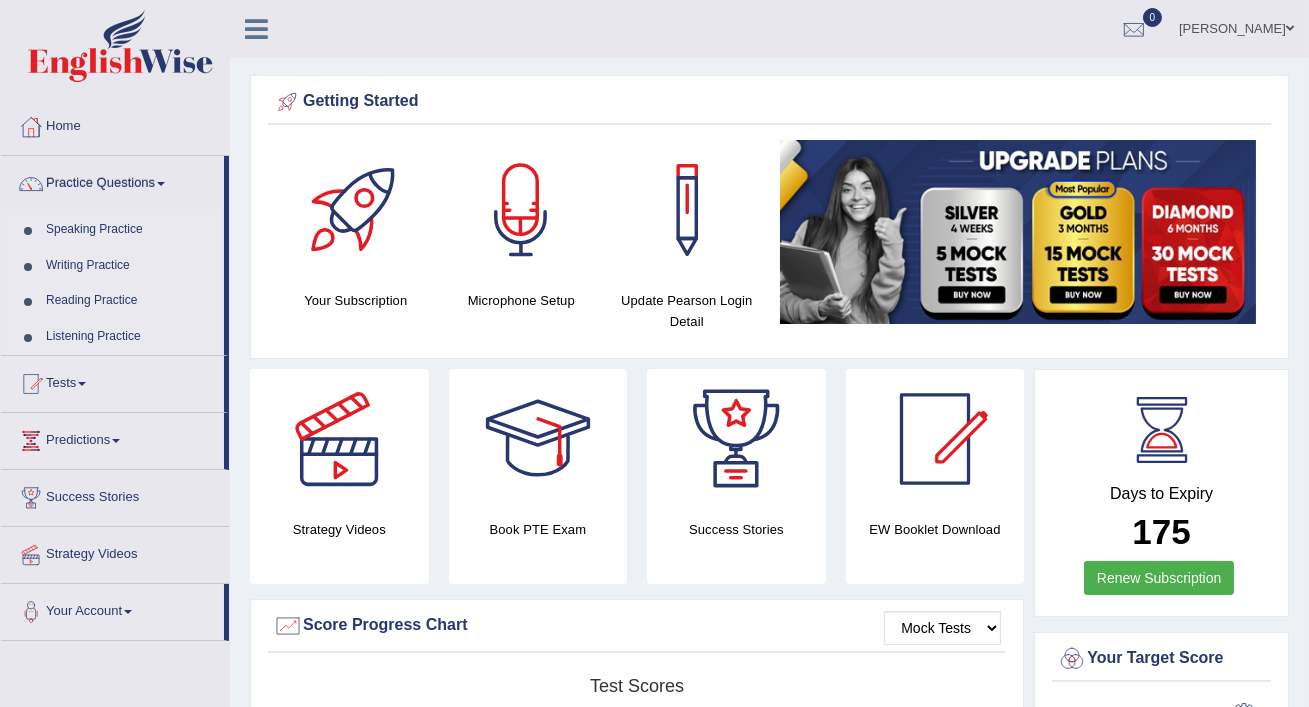 click on "Writing Practice" at bounding box center (130, 266) 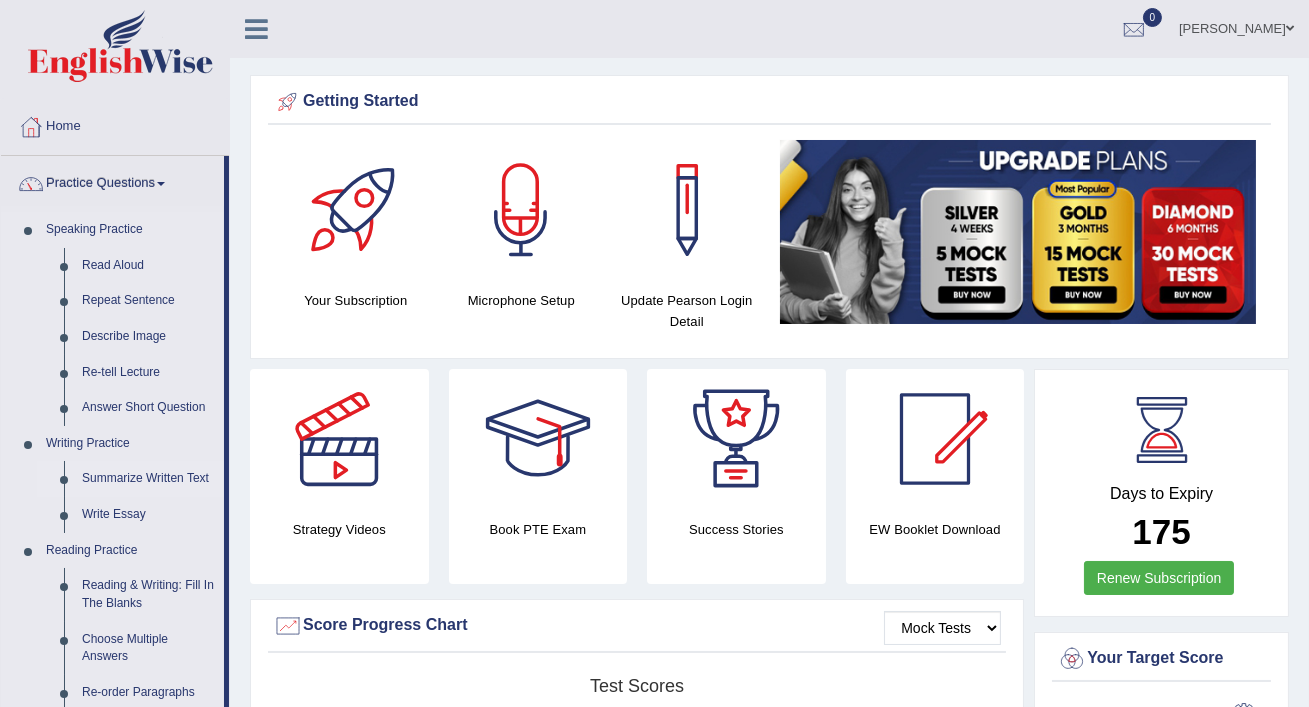 click on "Summarize Written Text" at bounding box center (148, 479) 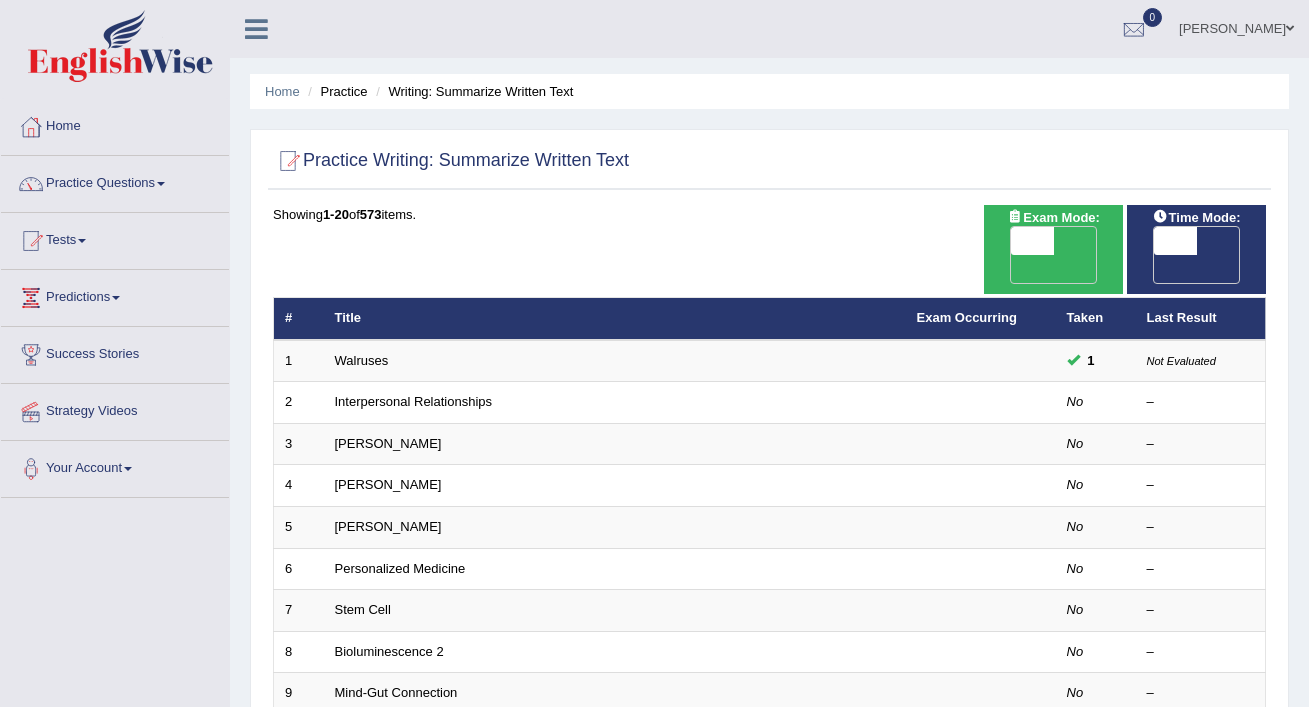 scroll, scrollTop: 0, scrollLeft: 0, axis: both 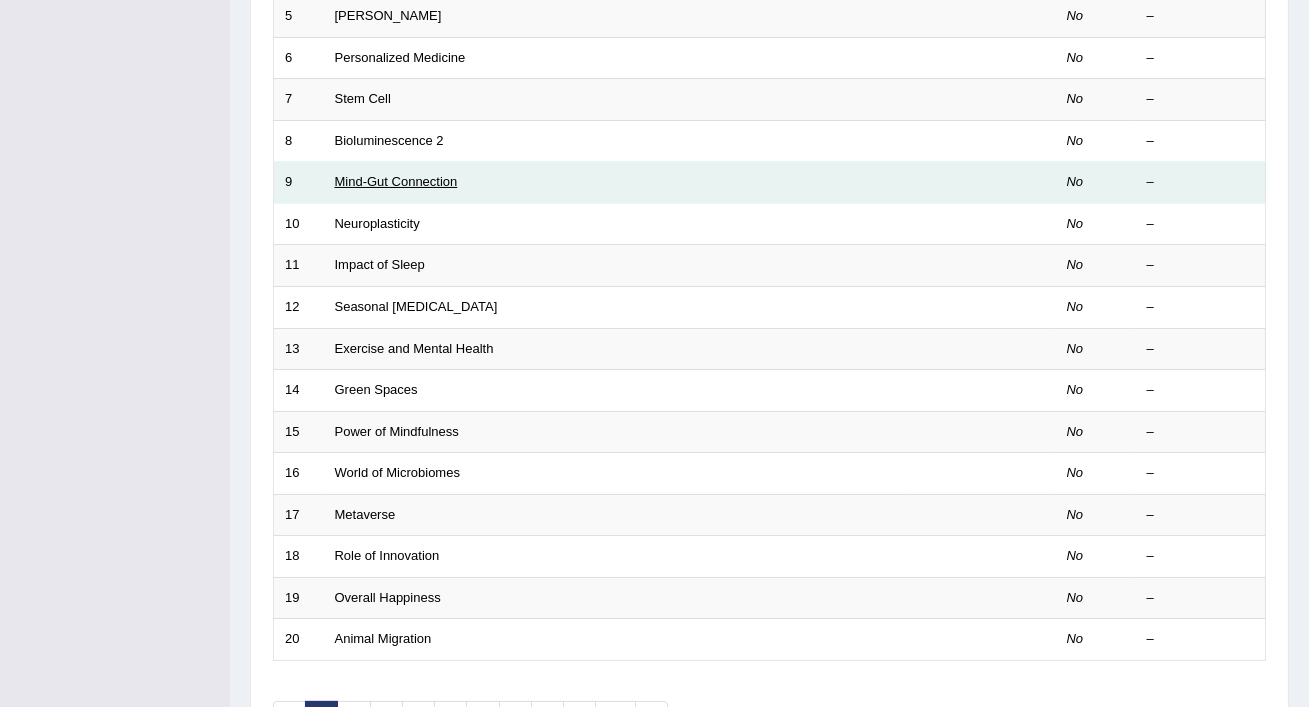 click on "Mind-Gut Connection" at bounding box center (396, 181) 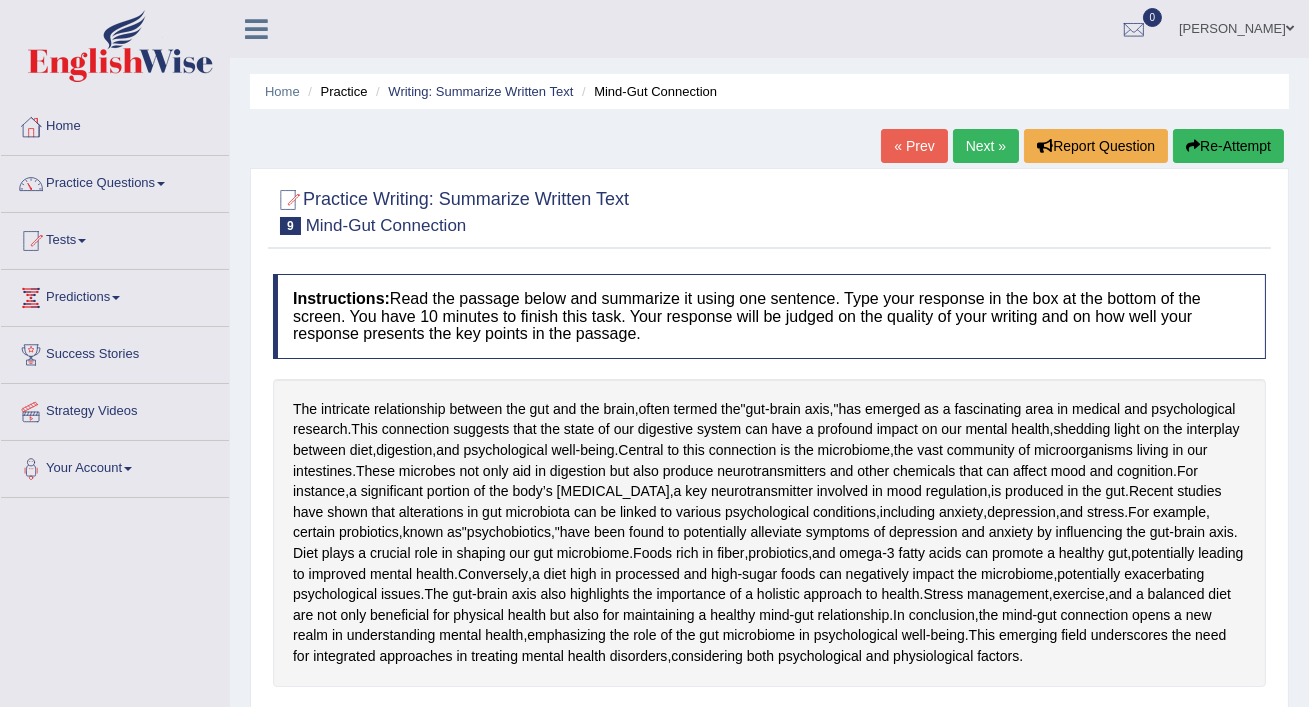 scroll, scrollTop: 6, scrollLeft: 0, axis: vertical 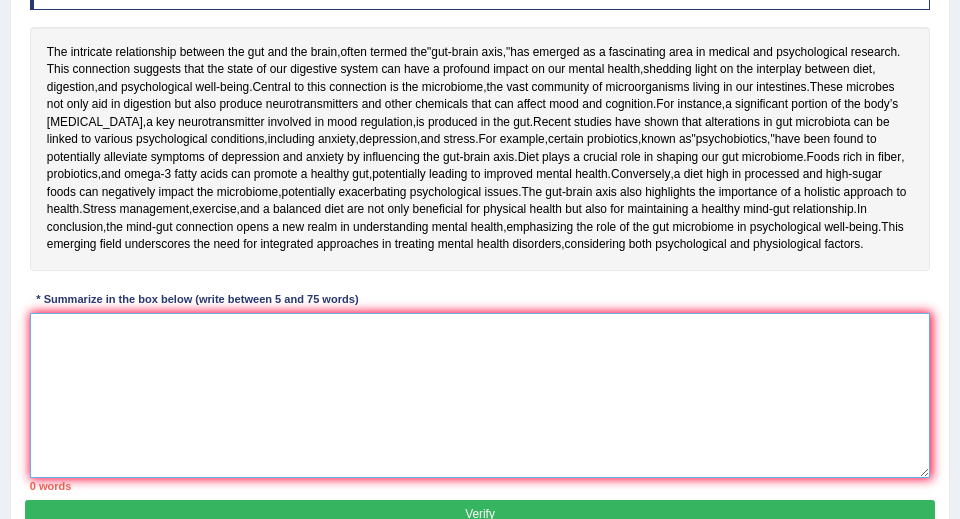 click at bounding box center (480, 395) 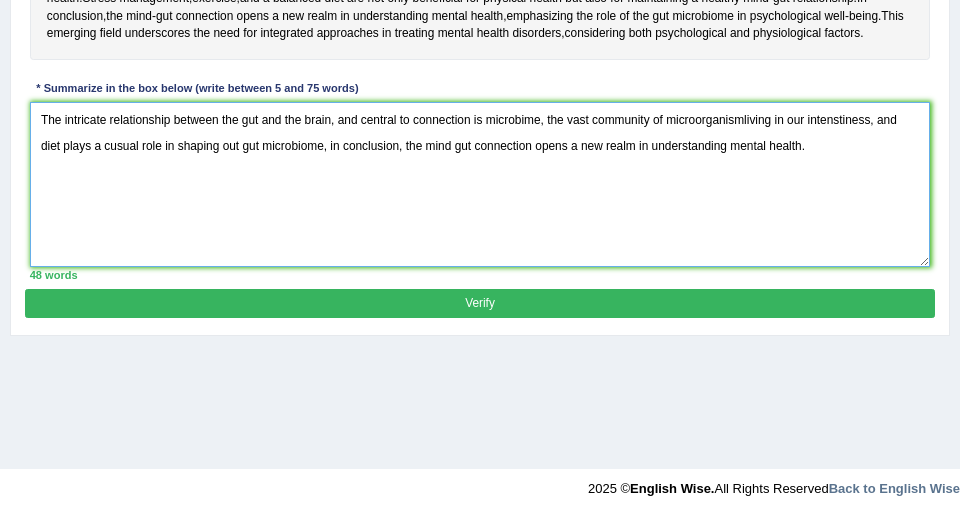 scroll, scrollTop: 557, scrollLeft: 0, axis: vertical 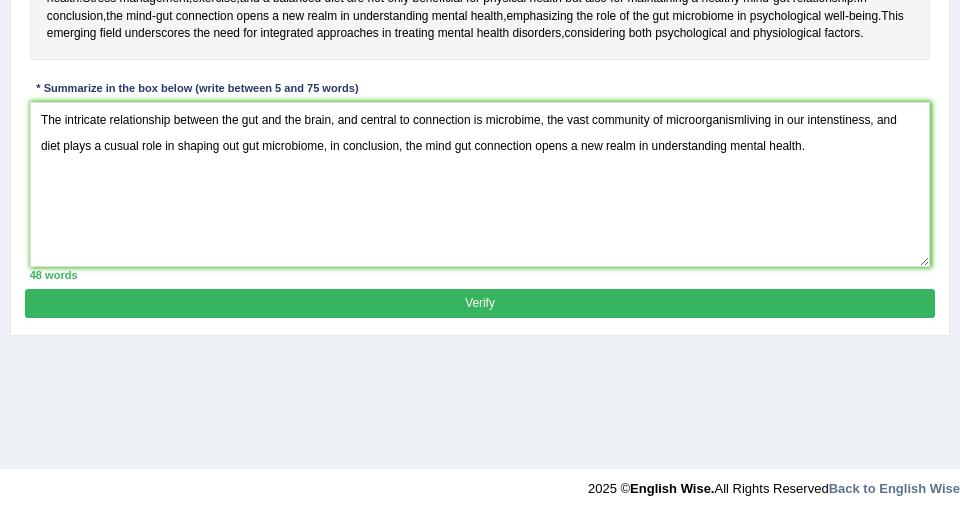 click on "Verify" at bounding box center (479, 303) 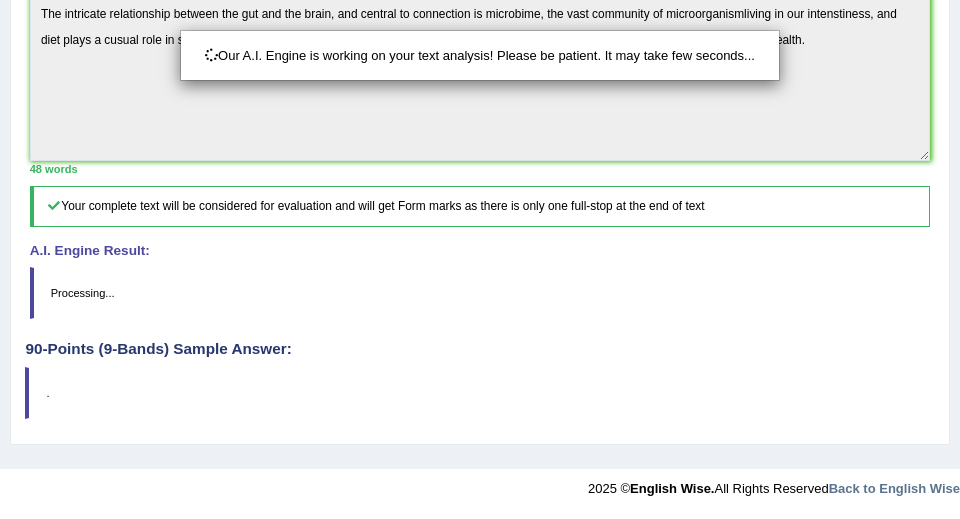 scroll, scrollTop: 764, scrollLeft: 0, axis: vertical 